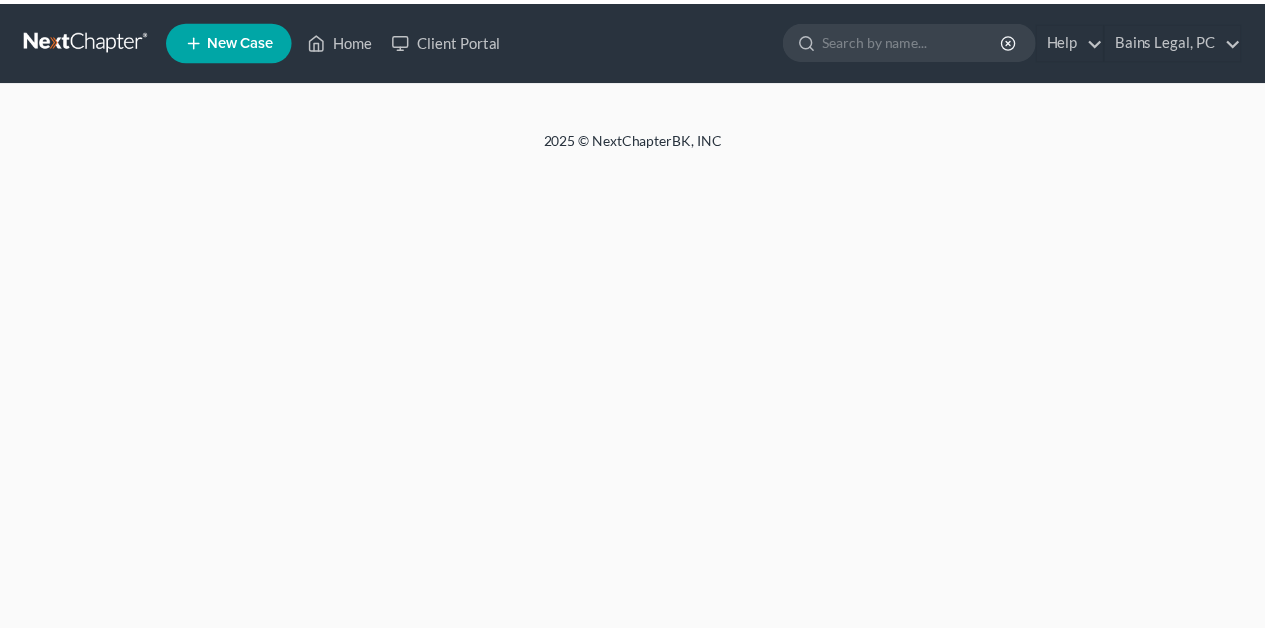 scroll, scrollTop: 0, scrollLeft: 0, axis: both 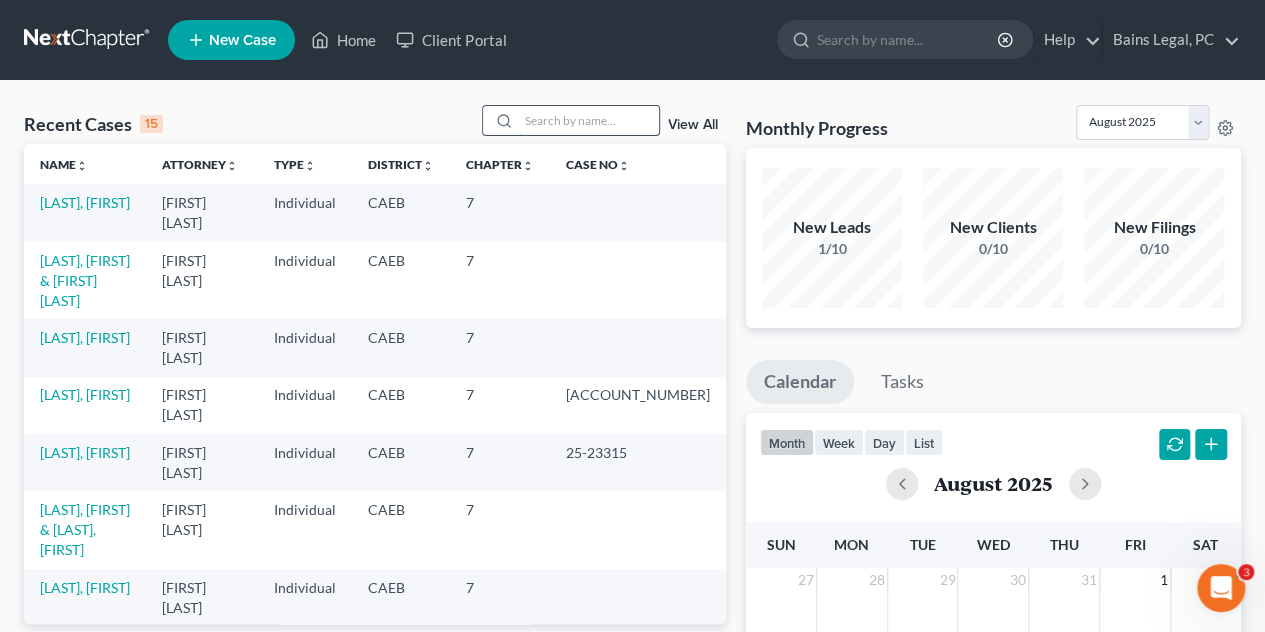 click at bounding box center [589, 120] 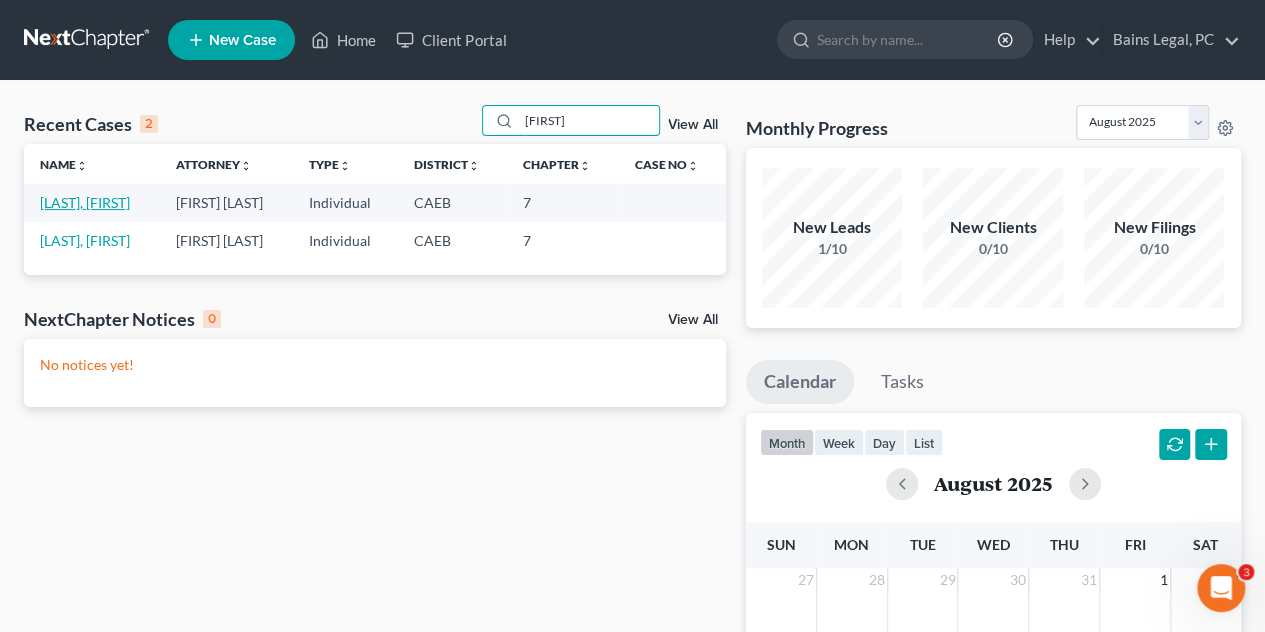 type on "[FIRST]" 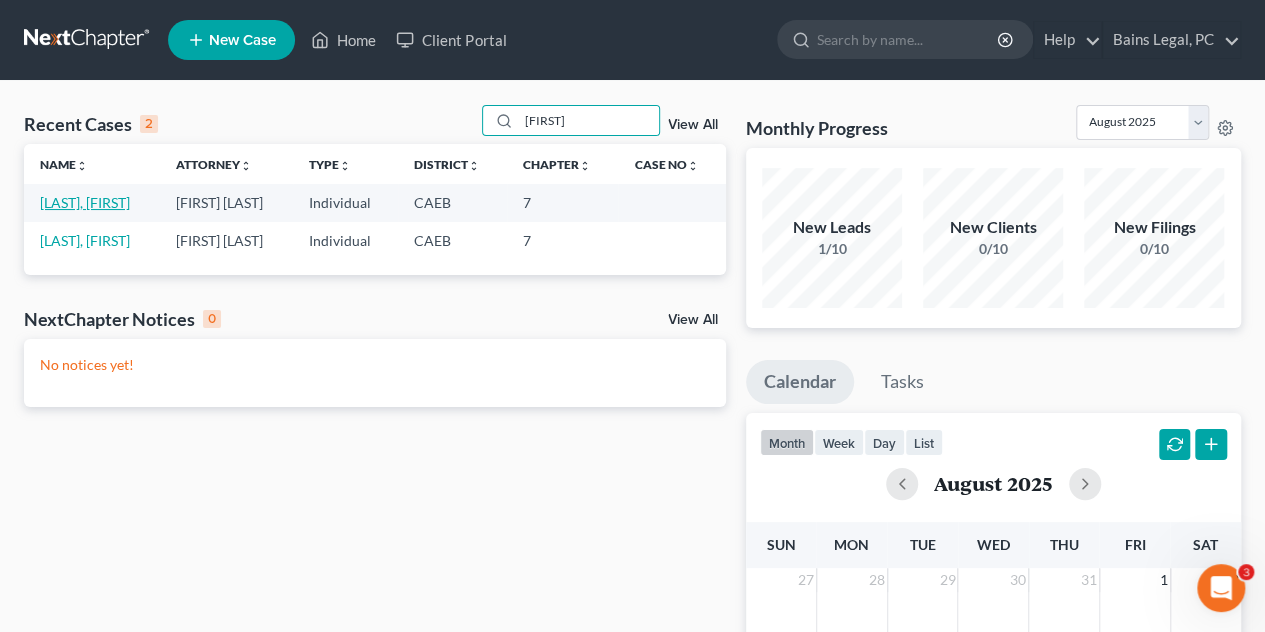 click on "[LAST], [FIRST]" at bounding box center [85, 202] 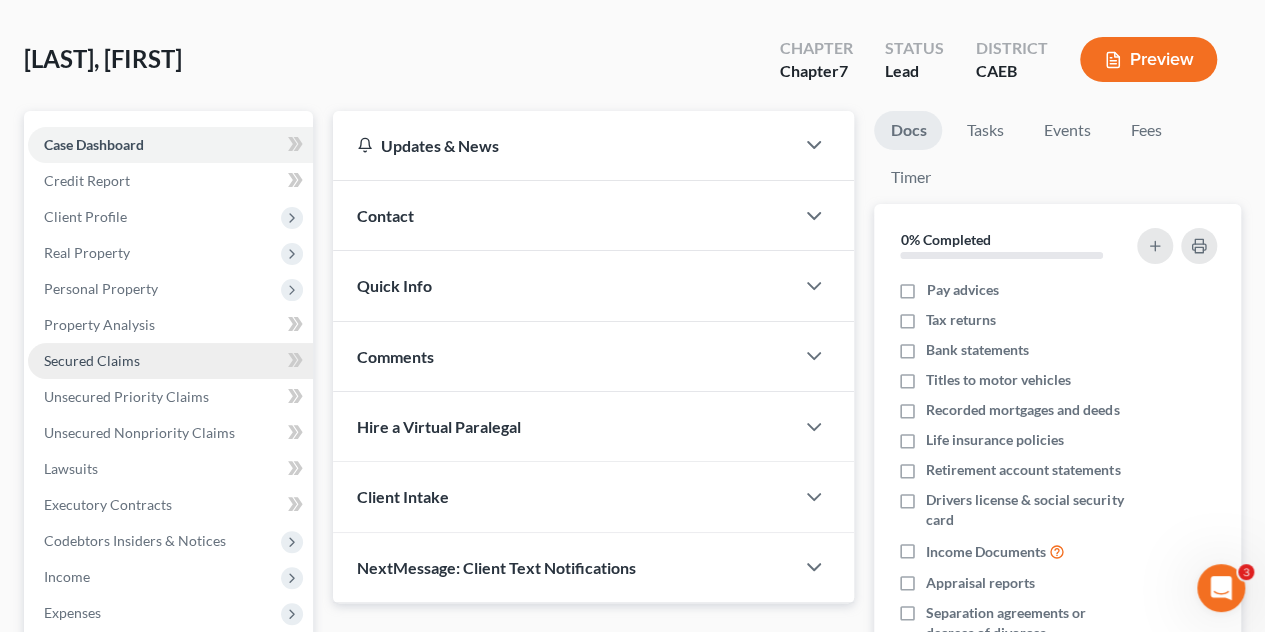 scroll, scrollTop: 100, scrollLeft: 0, axis: vertical 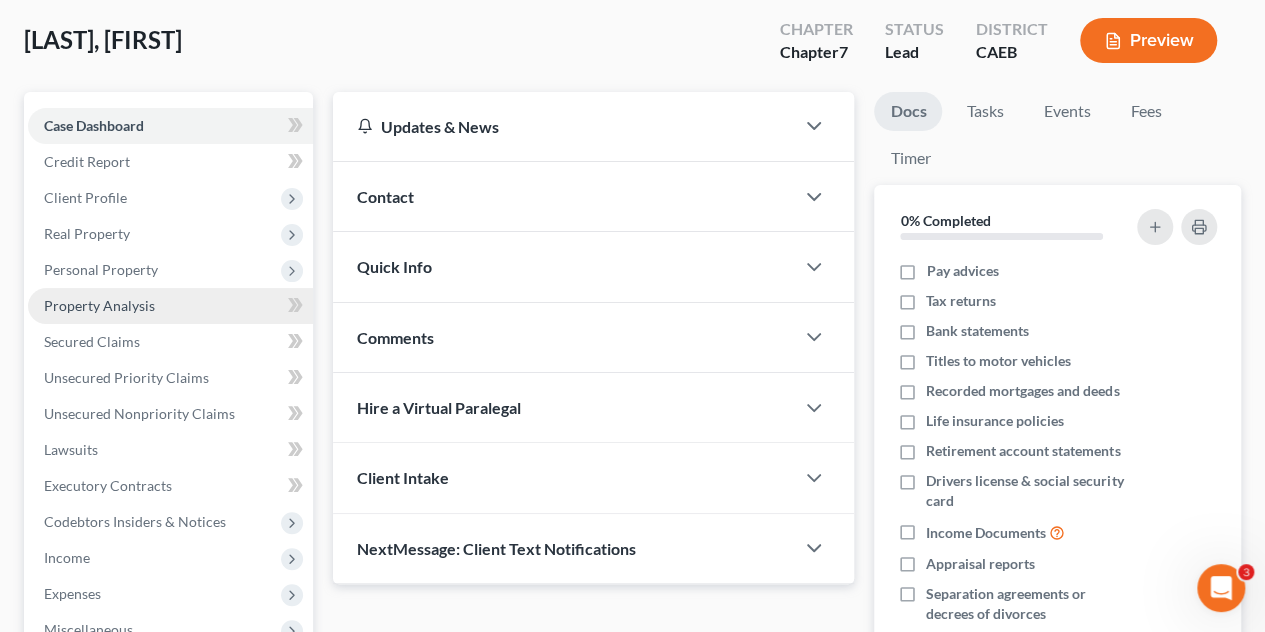 click on "Property Analysis" at bounding box center (99, 305) 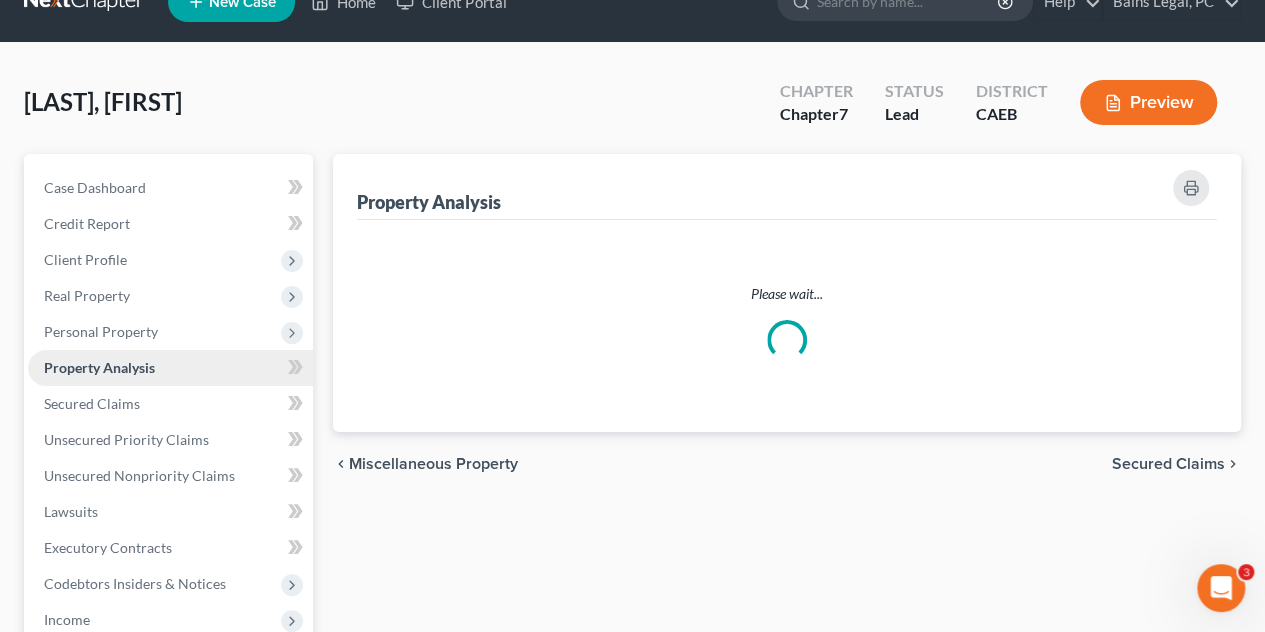 scroll, scrollTop: 0, scrollLeft: 0, axis: both 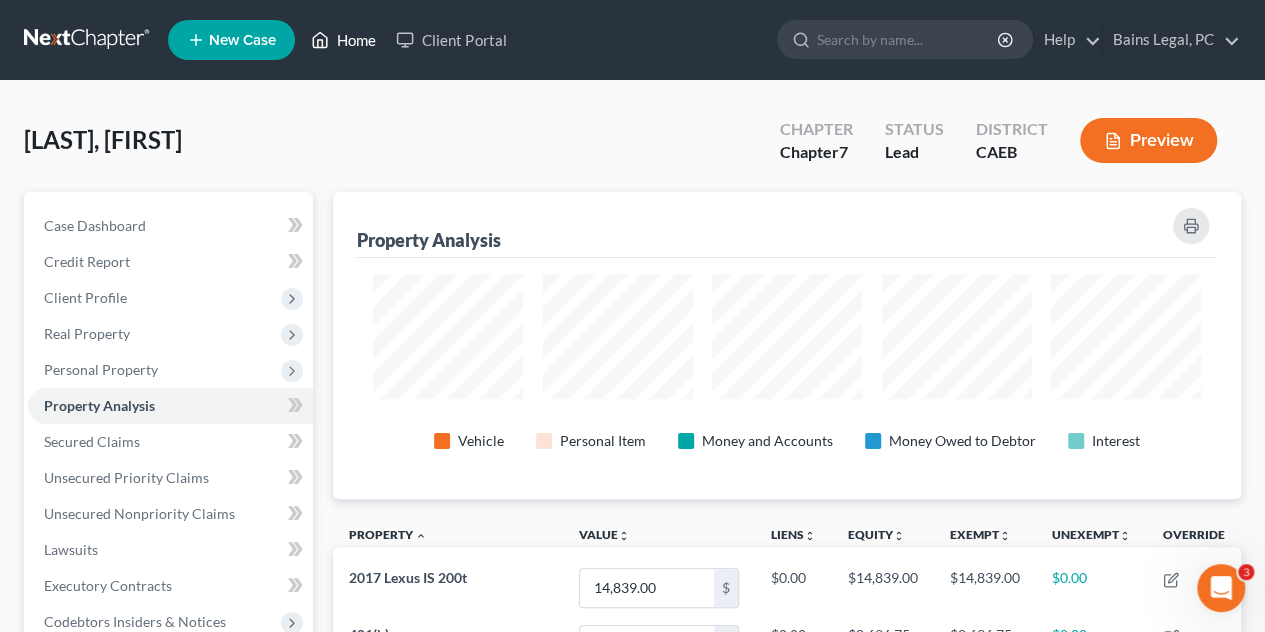 click on "Home" at bounding box center (343, 40) 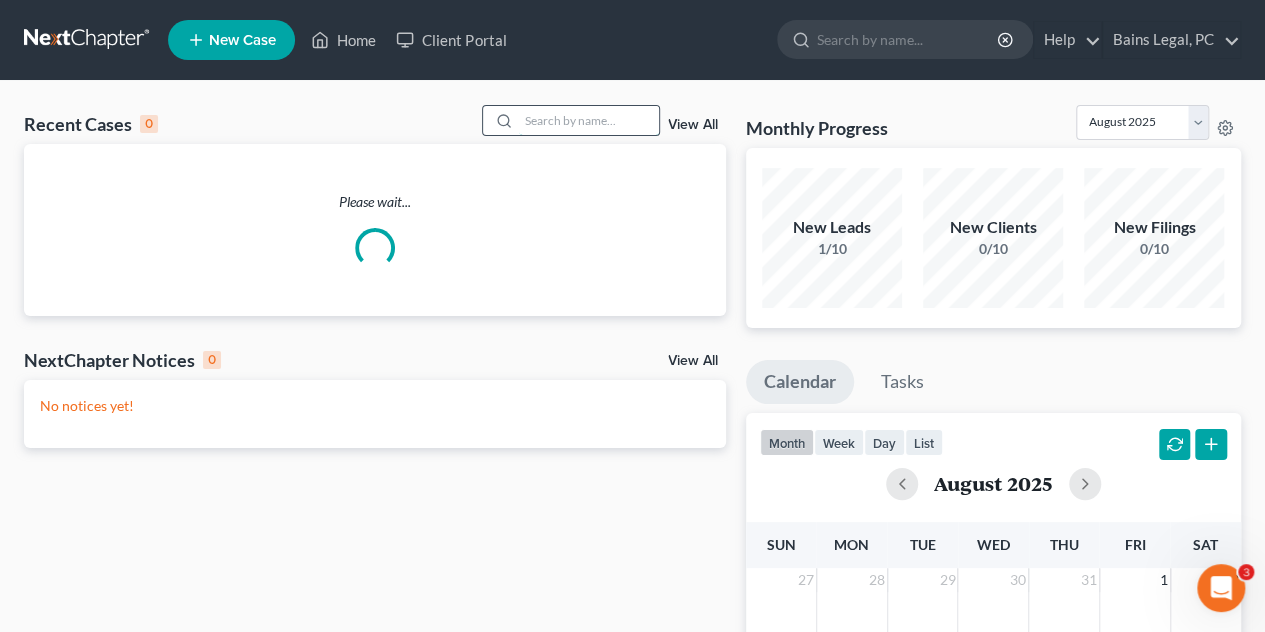 click at bounding box center (589, 120) 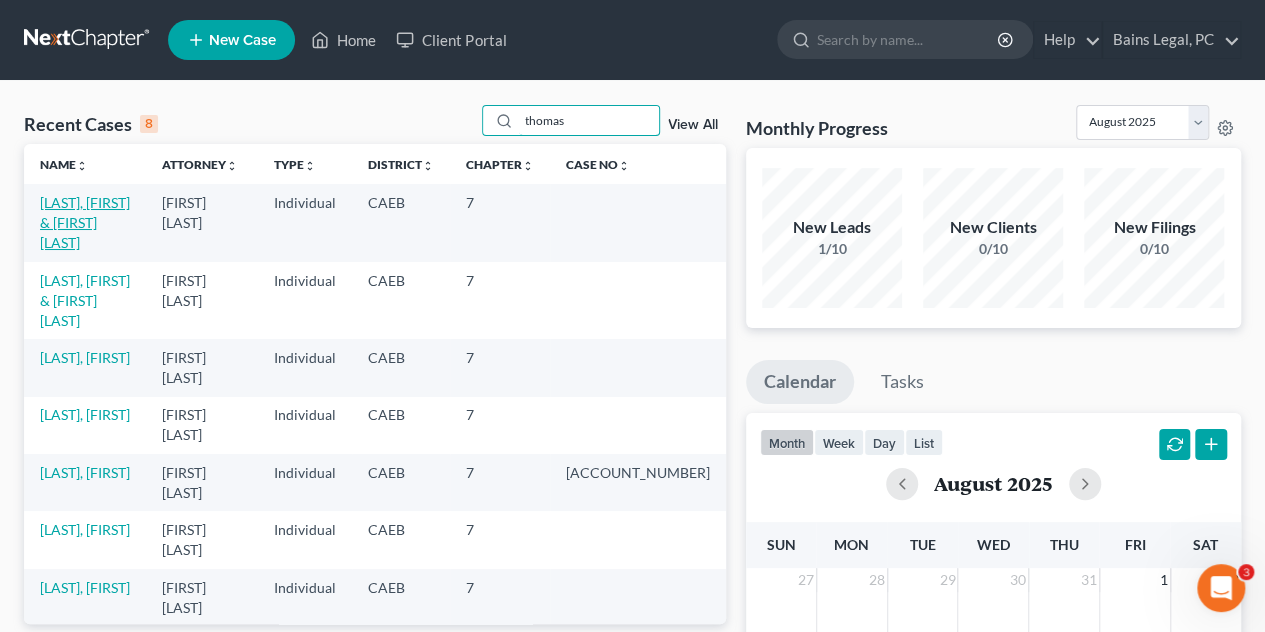type on "thomas" 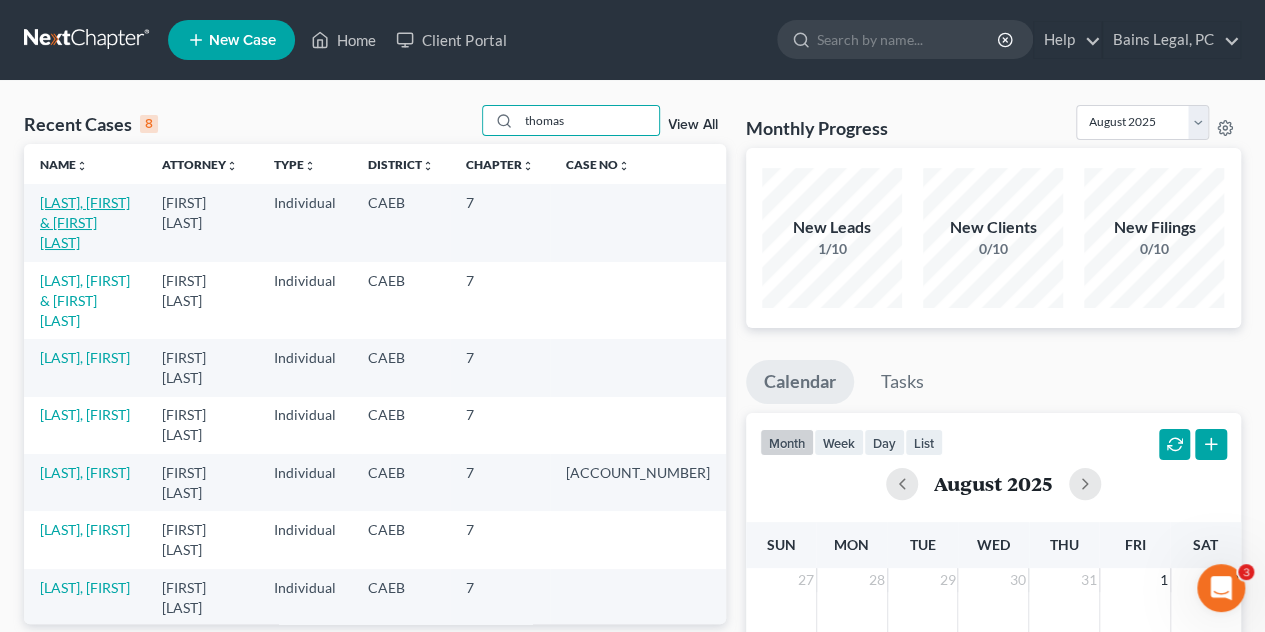click on "[LAST], [FIRST] & [FIRST] [LAST]" at bounding box center (85, 222) 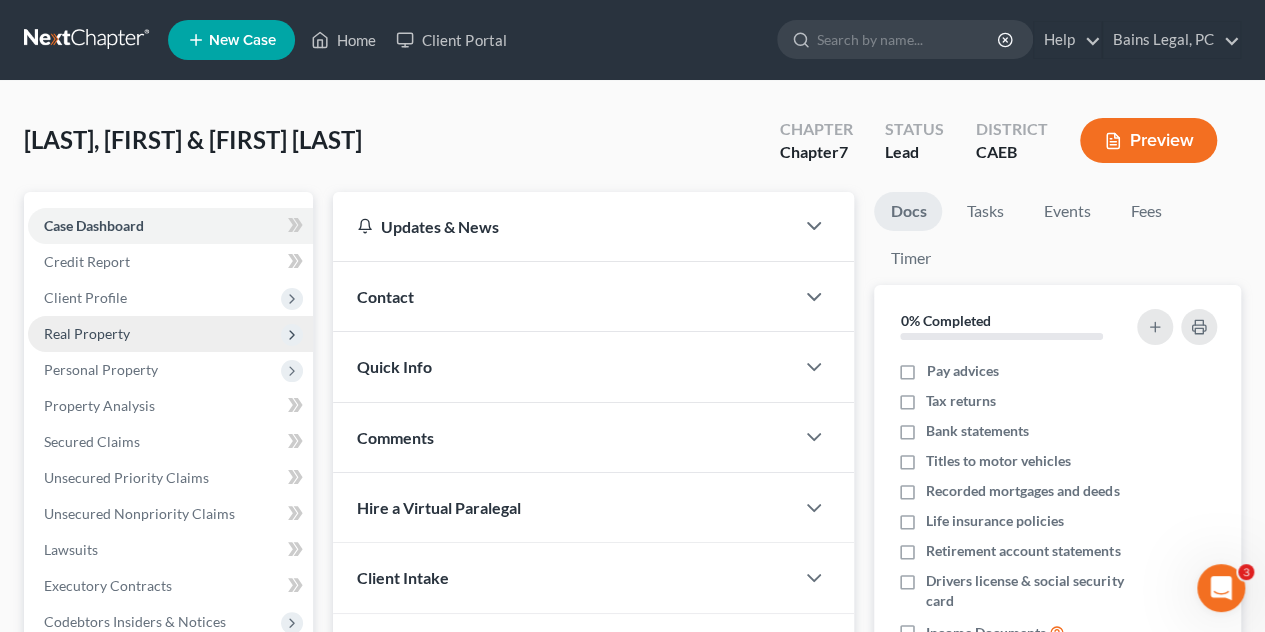 click on "Real Property" at bounding box center [87, 333] 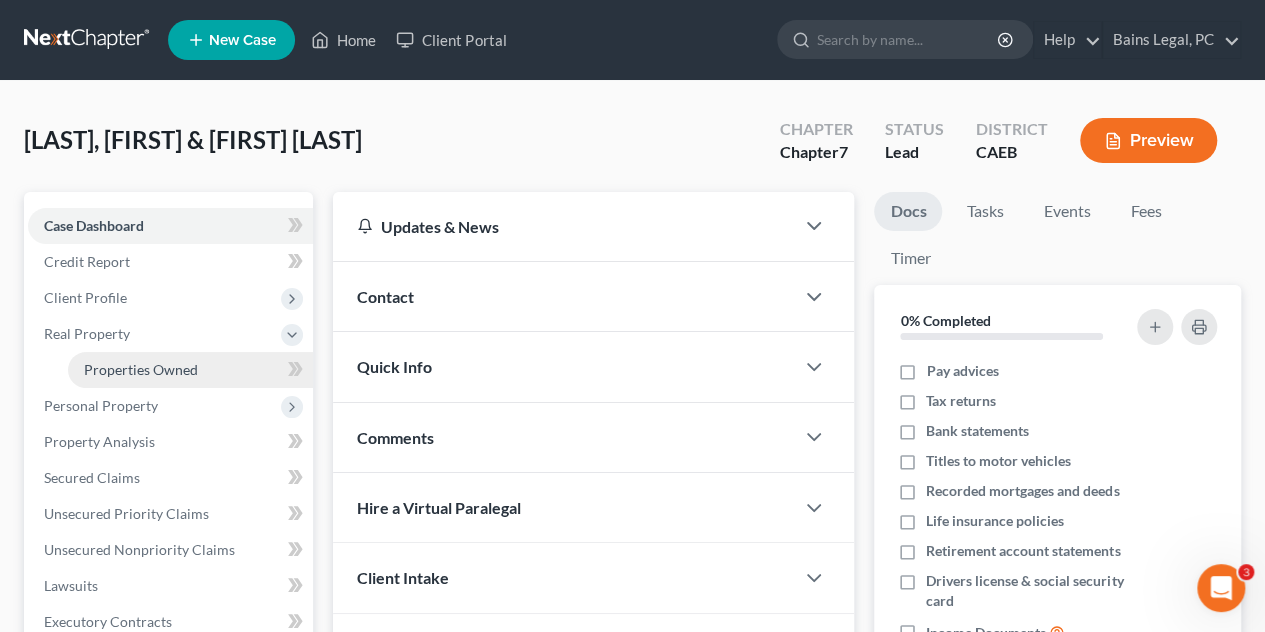 click on "Properties Owned" at bounding box center (141, 369) 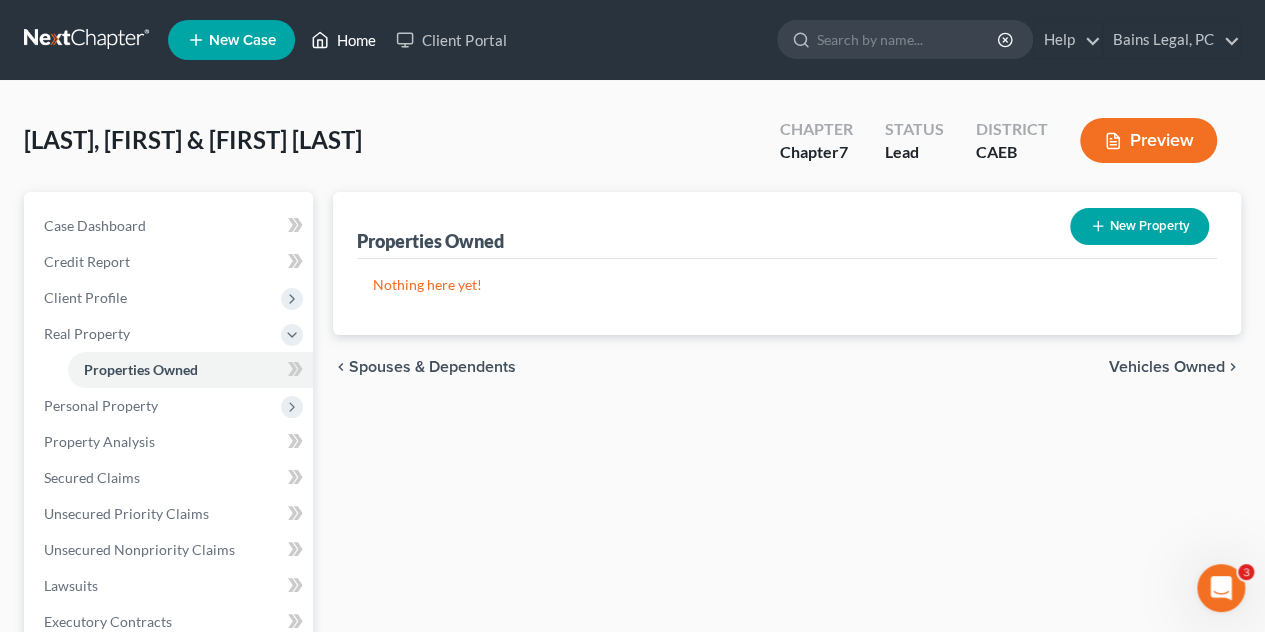 click on "Home" at bounding box center (343, 40) 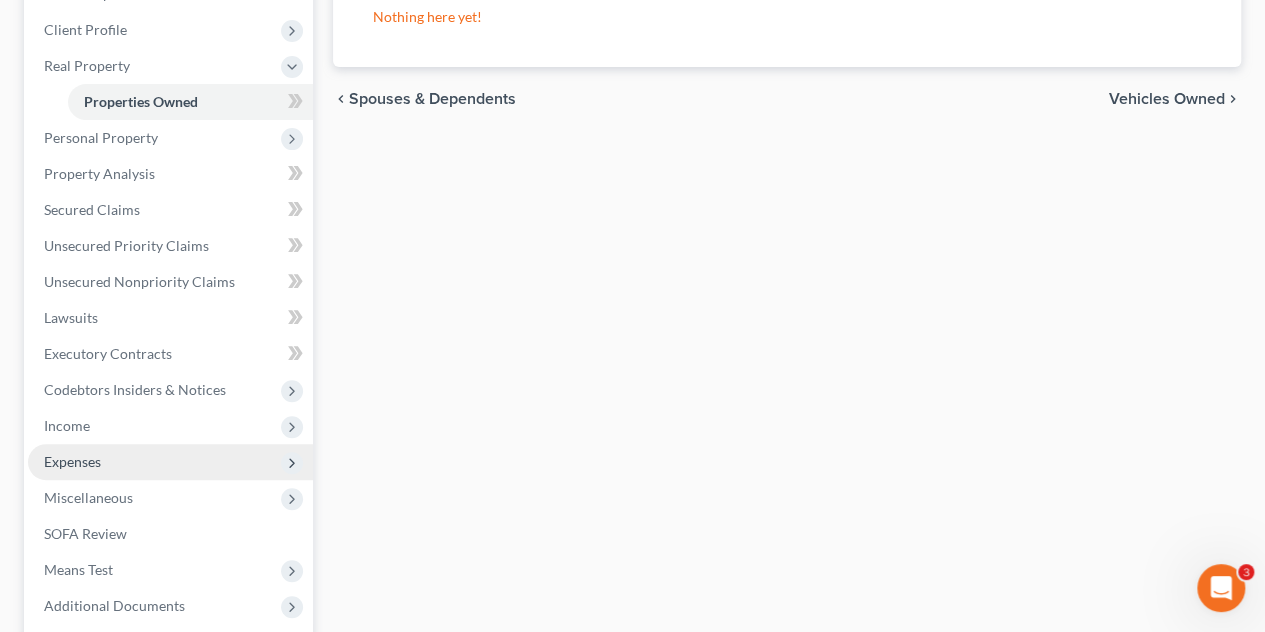 scroll, scrollTop: 300, scrollLeft: 0, axis: vertical 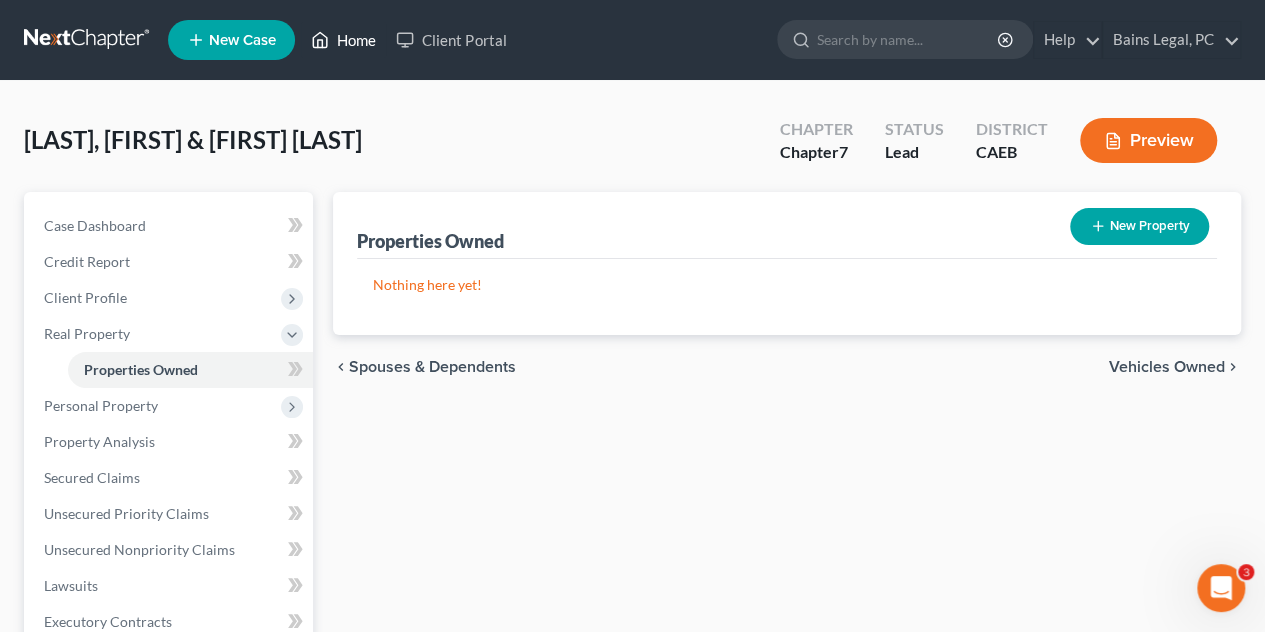 click on "Home" at bounding box center (343, 40) 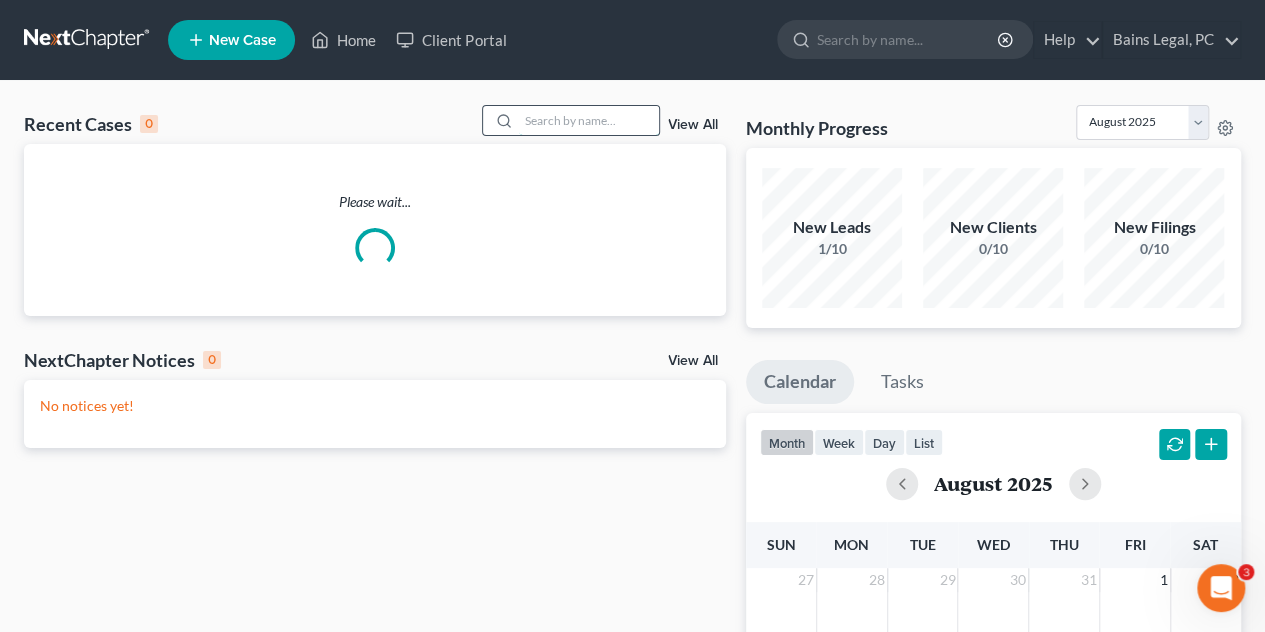 click at bounding box center [589, 120] 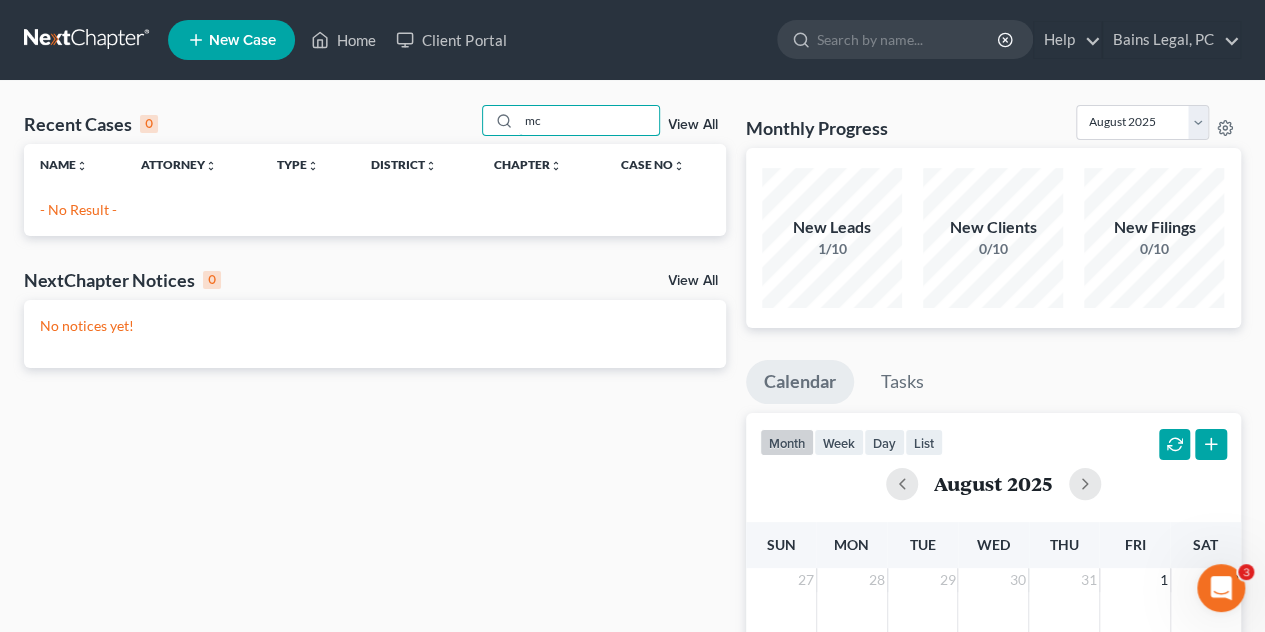 type on "m" 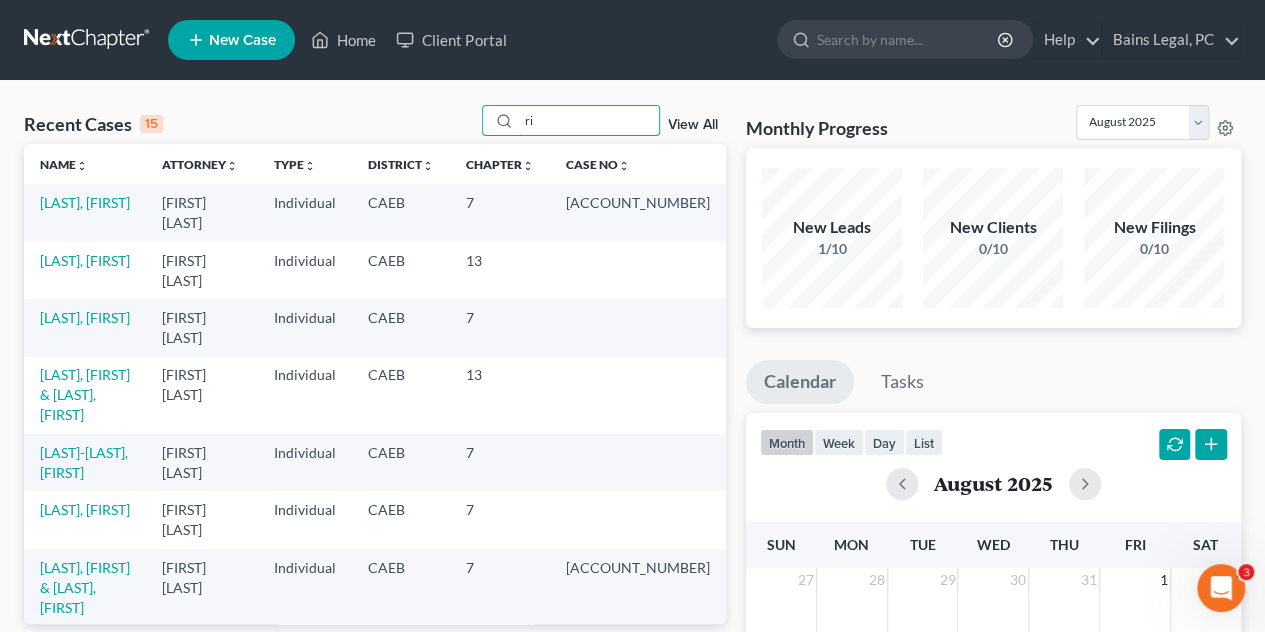 type on "r" 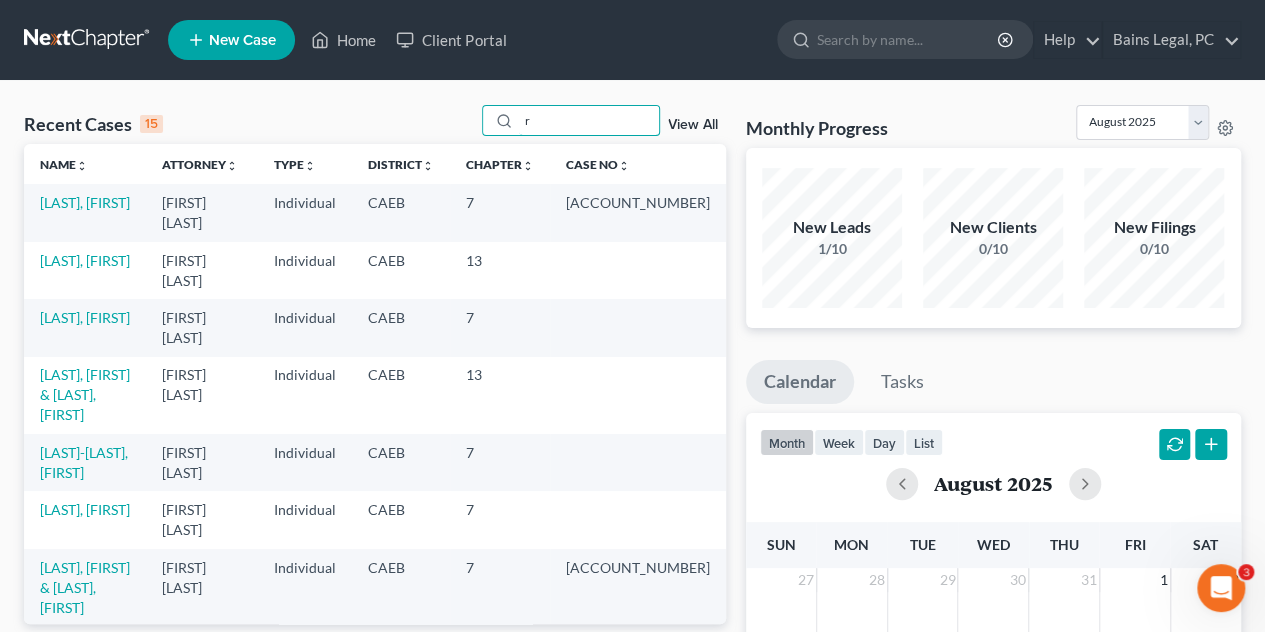 type 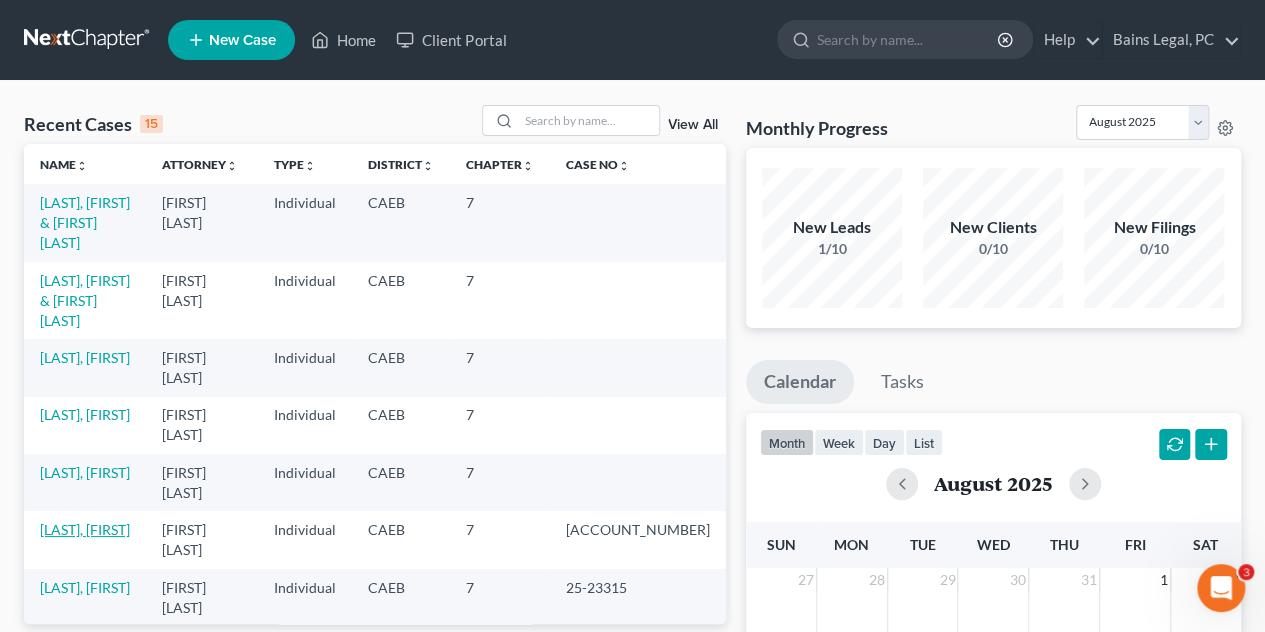 click on "[LAST], [FIRST]" at bounding box center [85, 529] 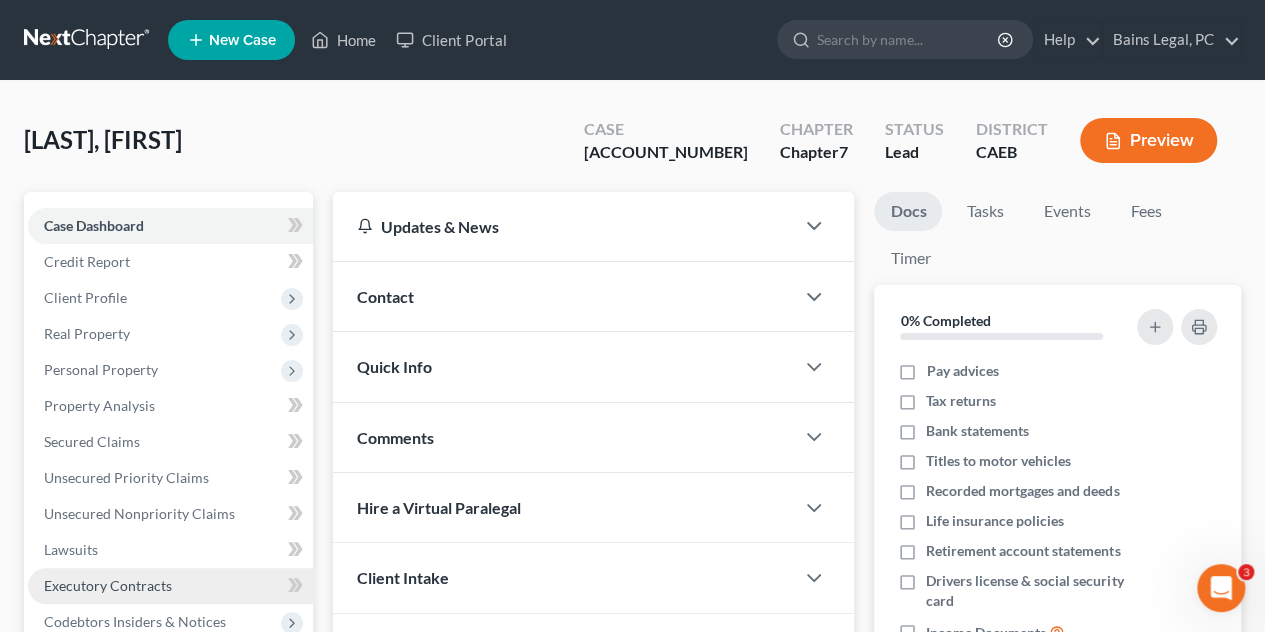 scroll, scrollTop: 200, scrollLeft: 0, axis: vertical 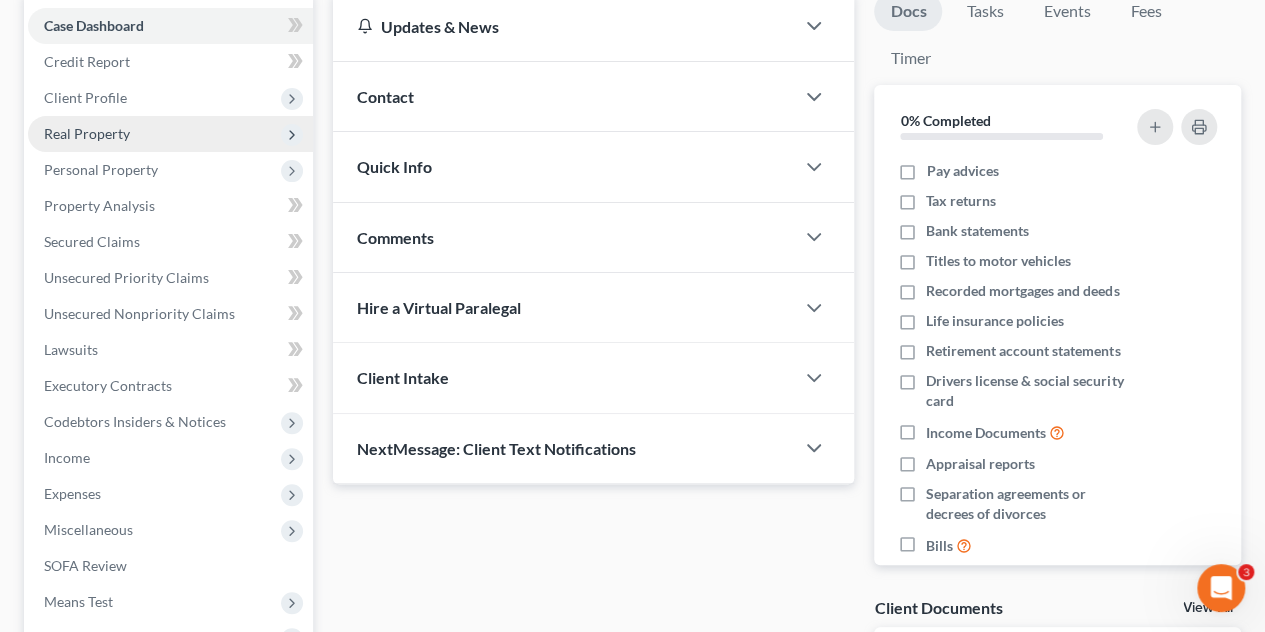 click on "Real Property" at bounding box center [87, 133] 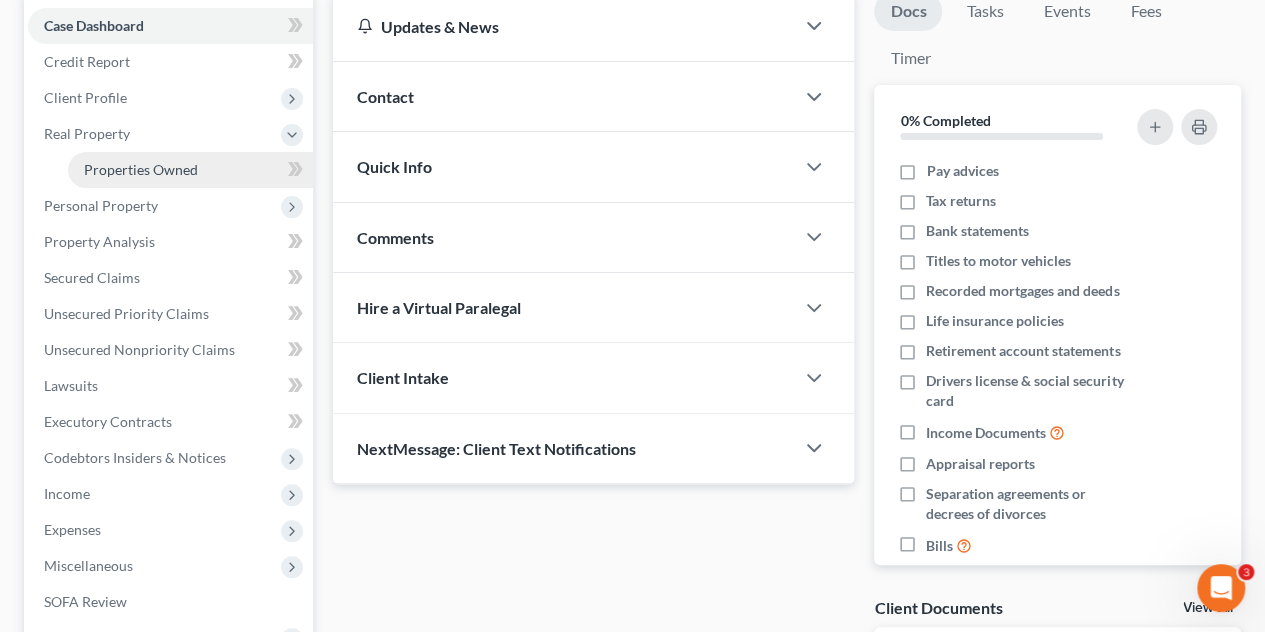 click on "Properties Owned" at bounding box center (141, 169) 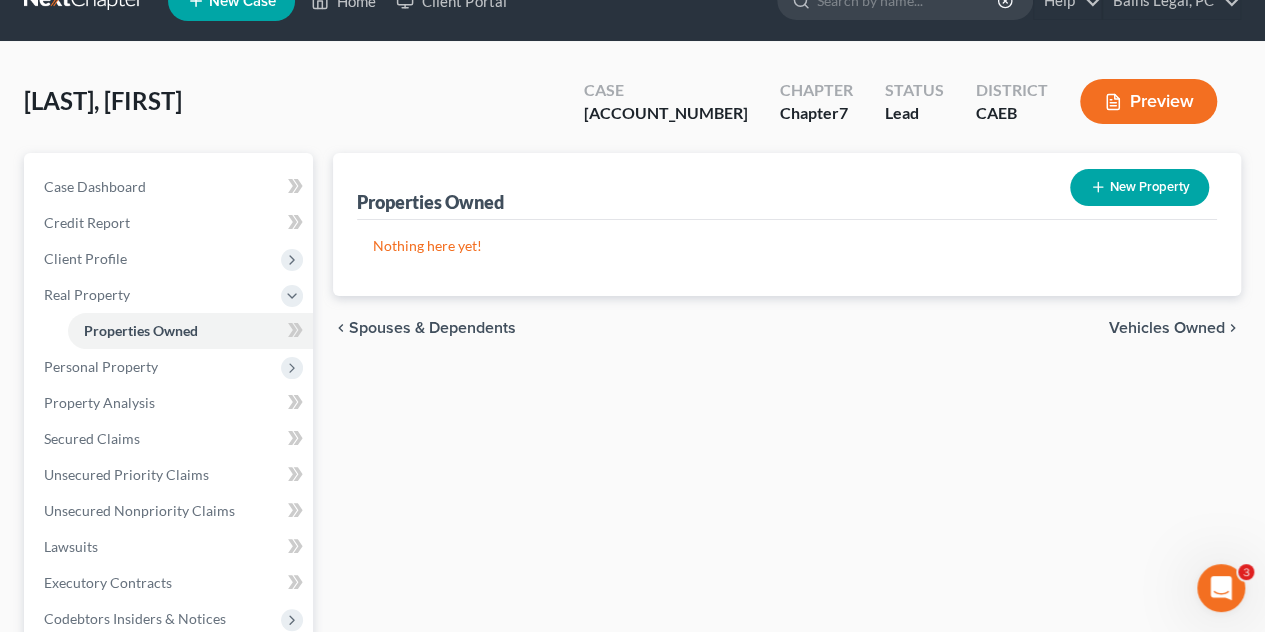 scroll, scrollTop: 0, scrollLeft: 0, axis: both 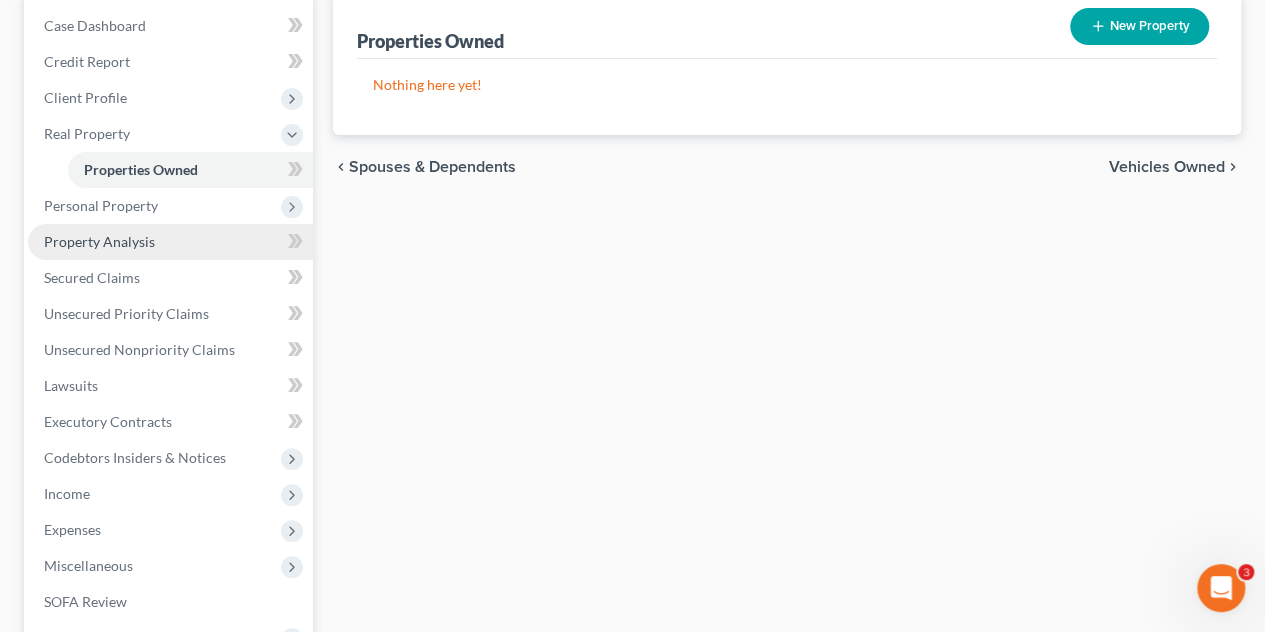 click on "Property Analysis" at bounding box center [99, 241] 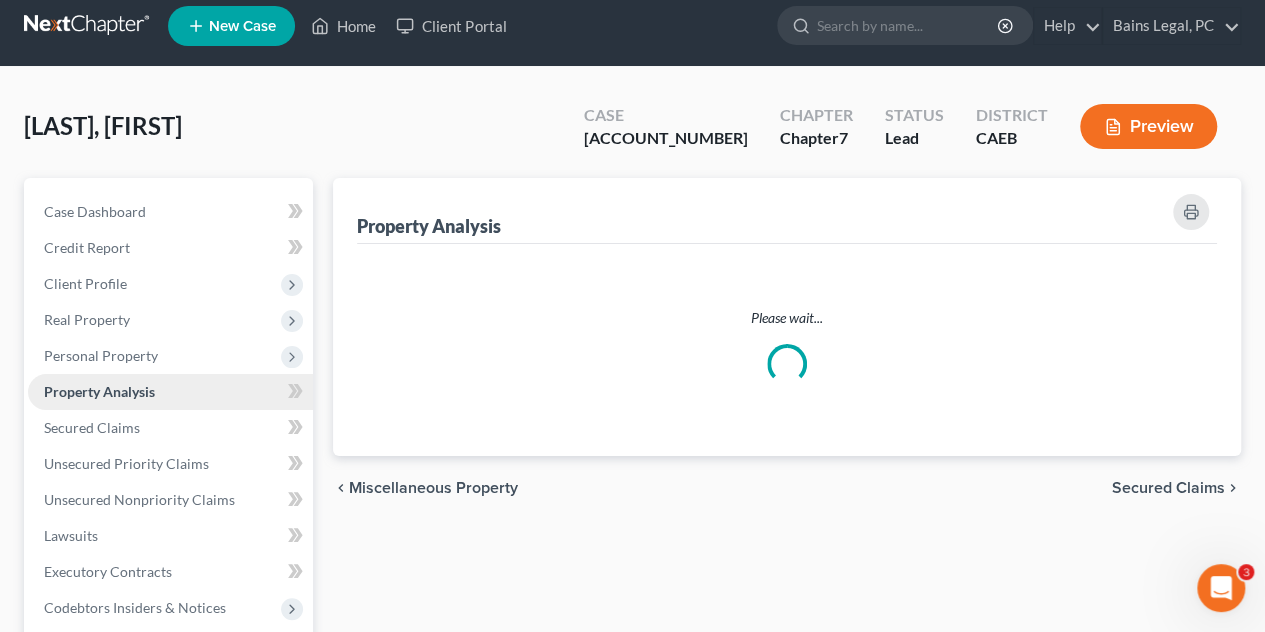 scroll, scrollTop: 0, scrollLeft: 0, axis: both 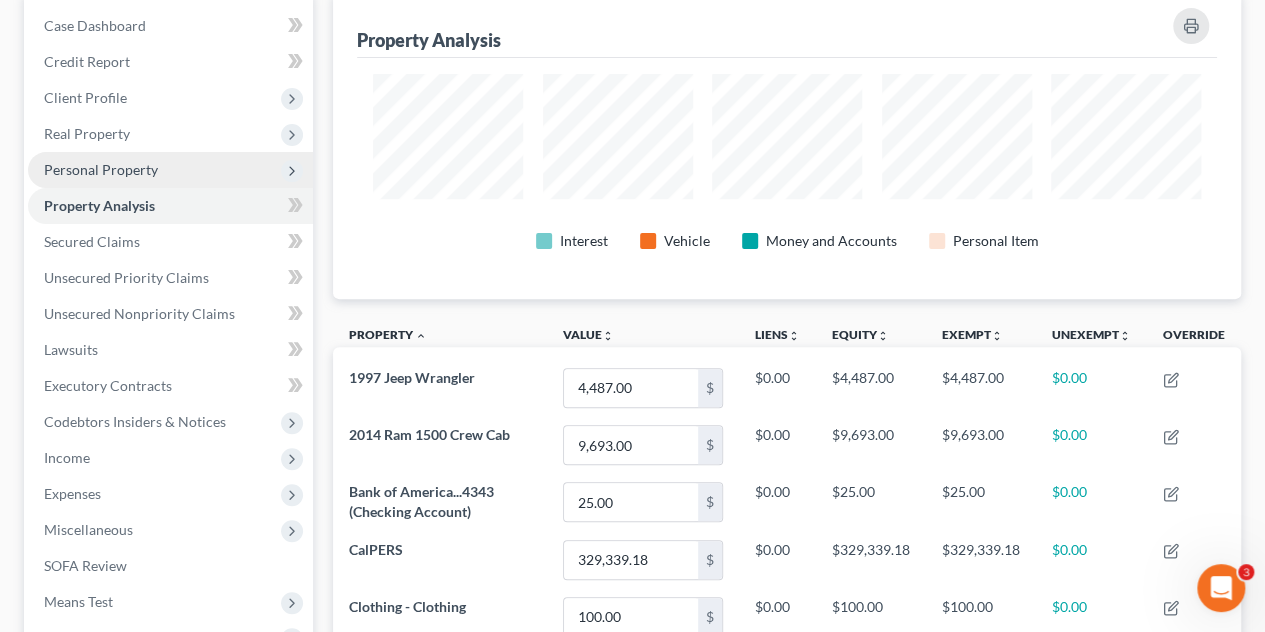click on "Personal Property" at bounding box center (170, 170) 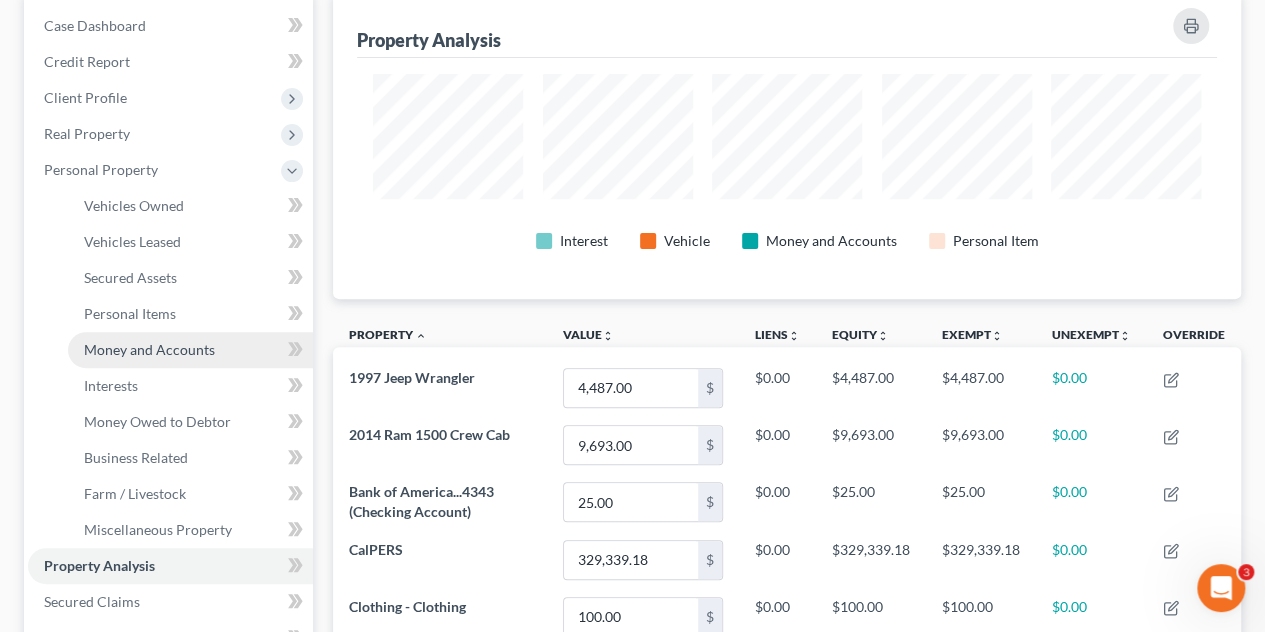 click on "Money and Accounts" at bounding box center [149, 349] 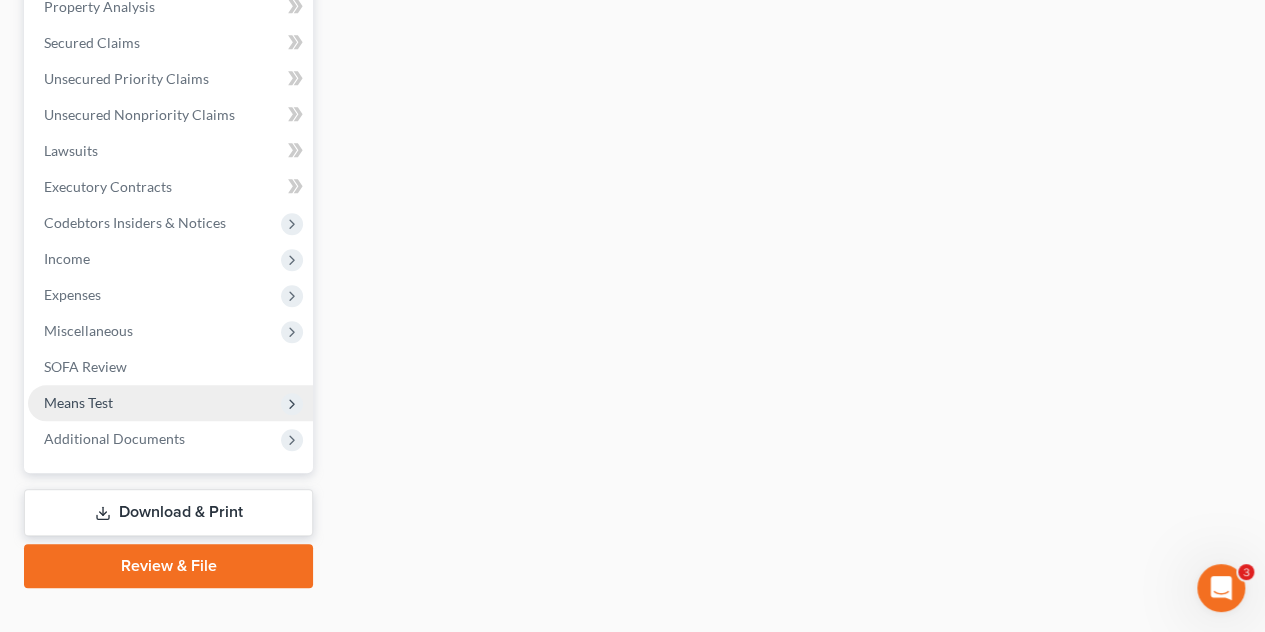 scroll, scrollTop: 788, scrollLeft: 0, axis: vertical 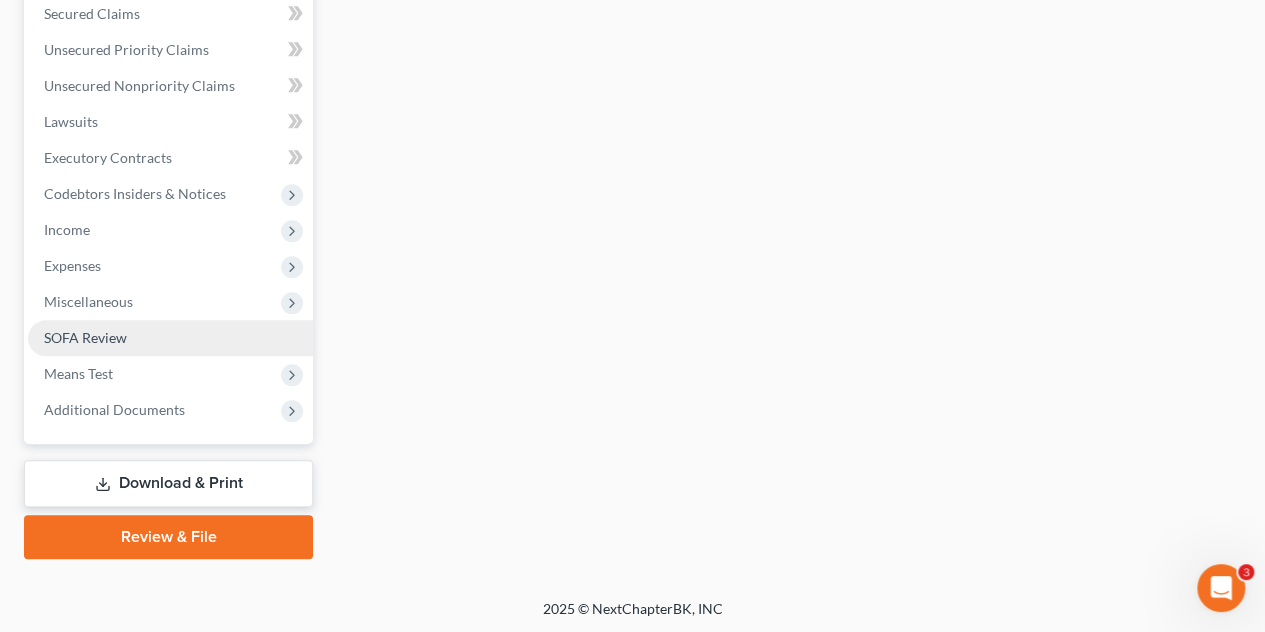 click on "SOFA Review" at bounding box center (170, 338) 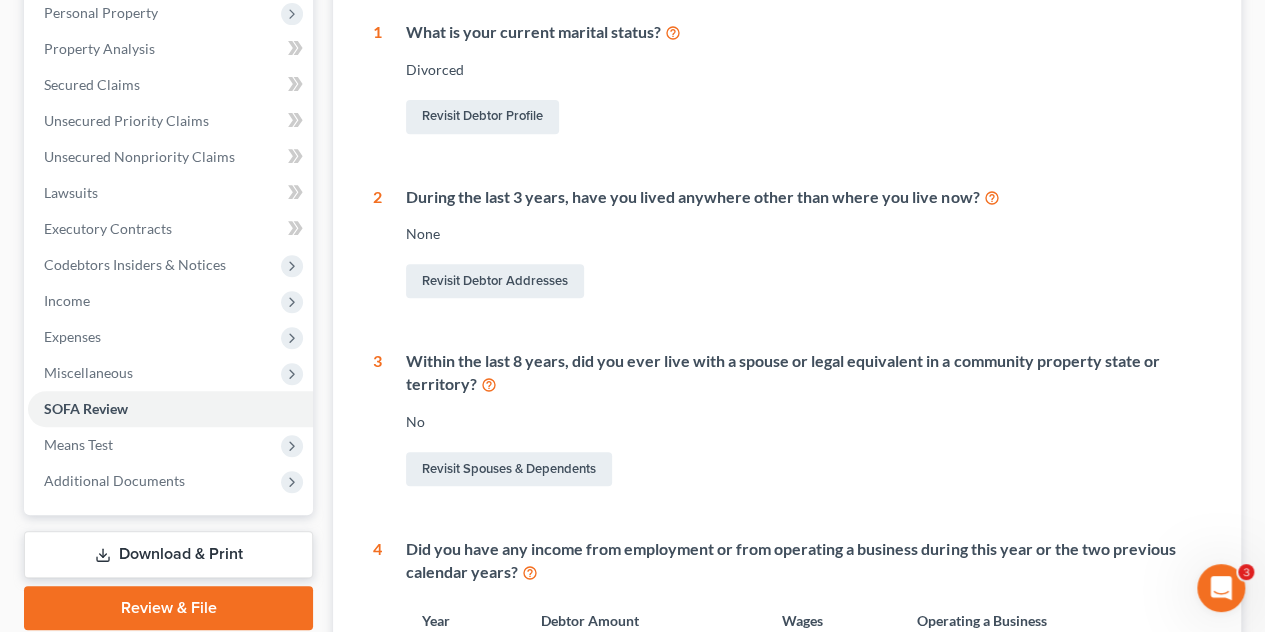 scroll, scrollTop: 152, scrollLeft: 0, axis: vertical 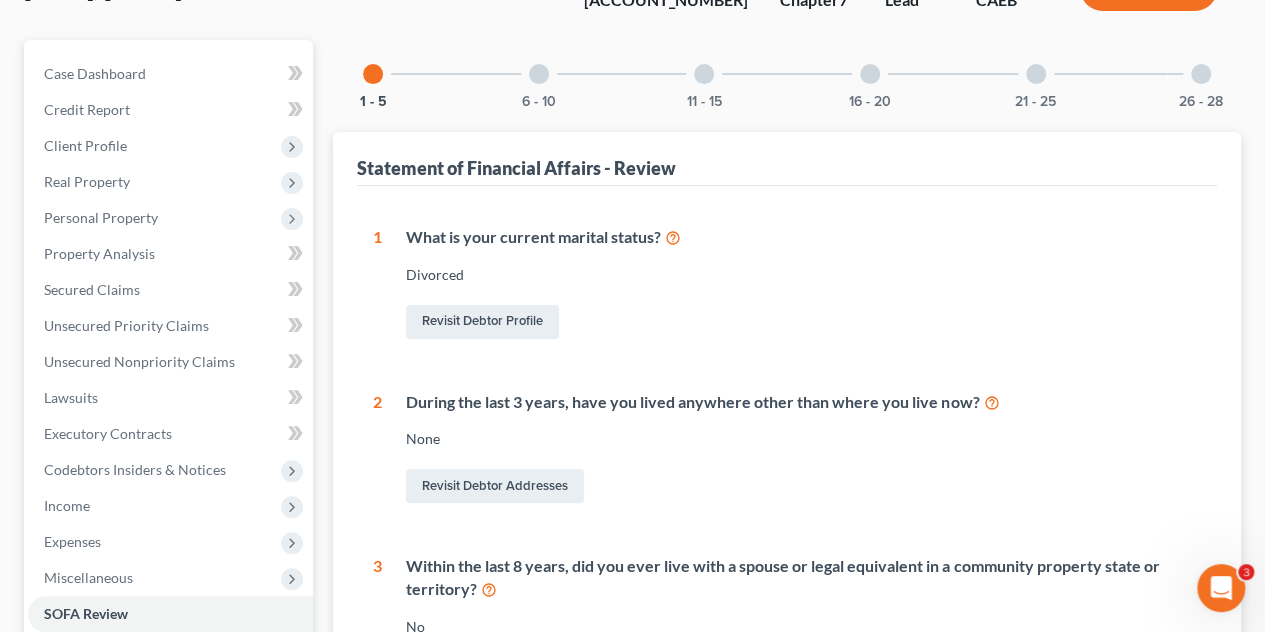 click at bounding box center (539, 74) 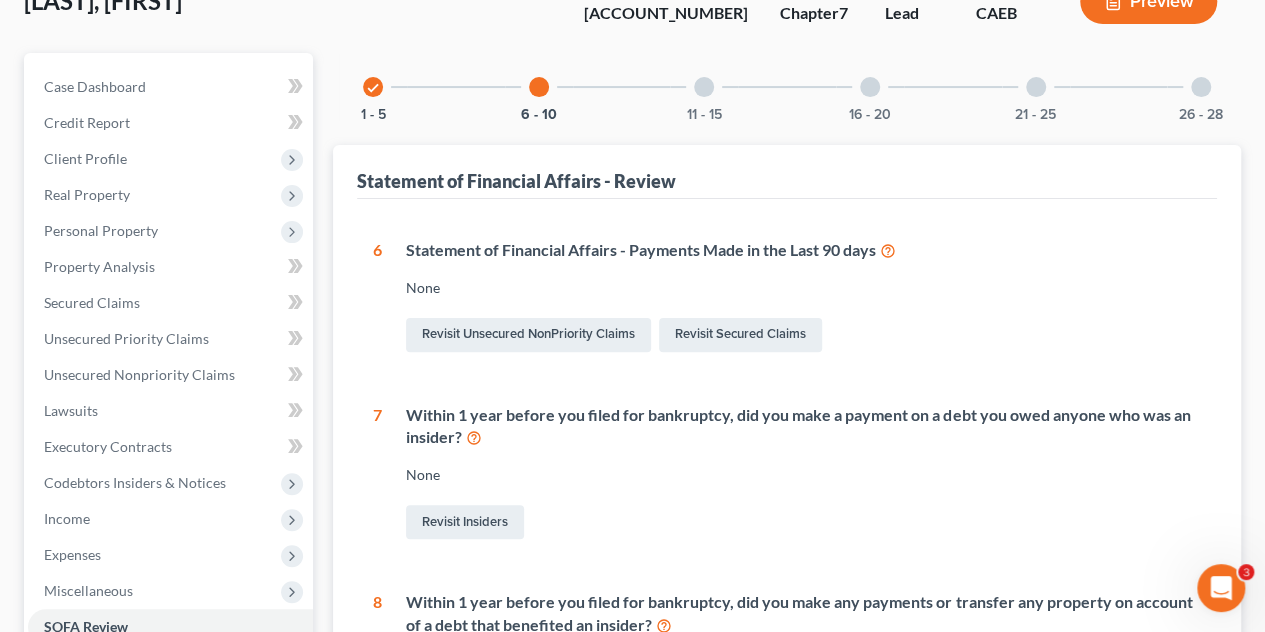 scroll, scrollTop: 200, scrollLeft: 0, axis: vertical 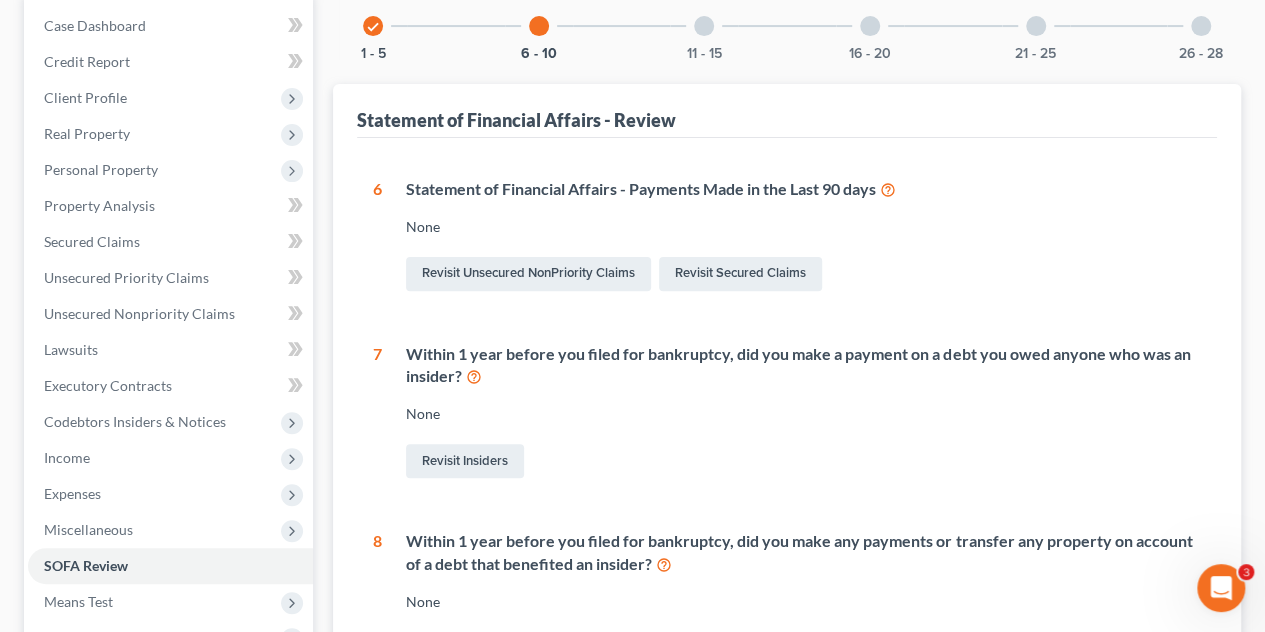 click on "11 - 15" at bounding box center (704, 26) 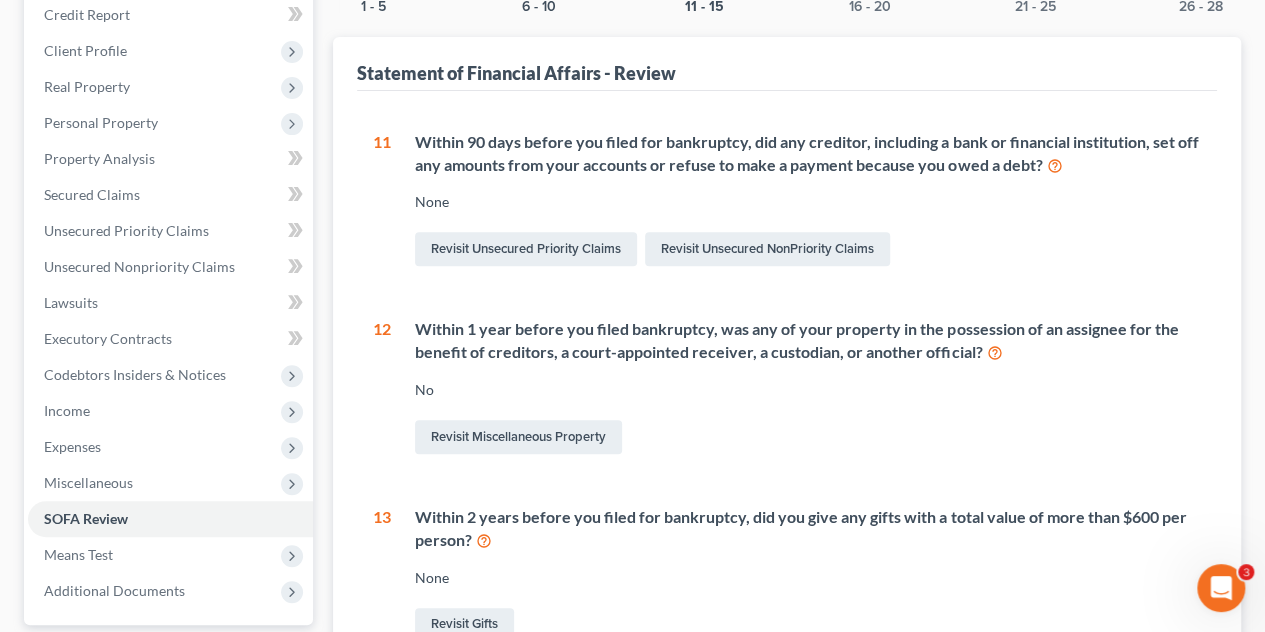 scroll, scrollTop: 97, scrollLeft: 0, axis: vertical 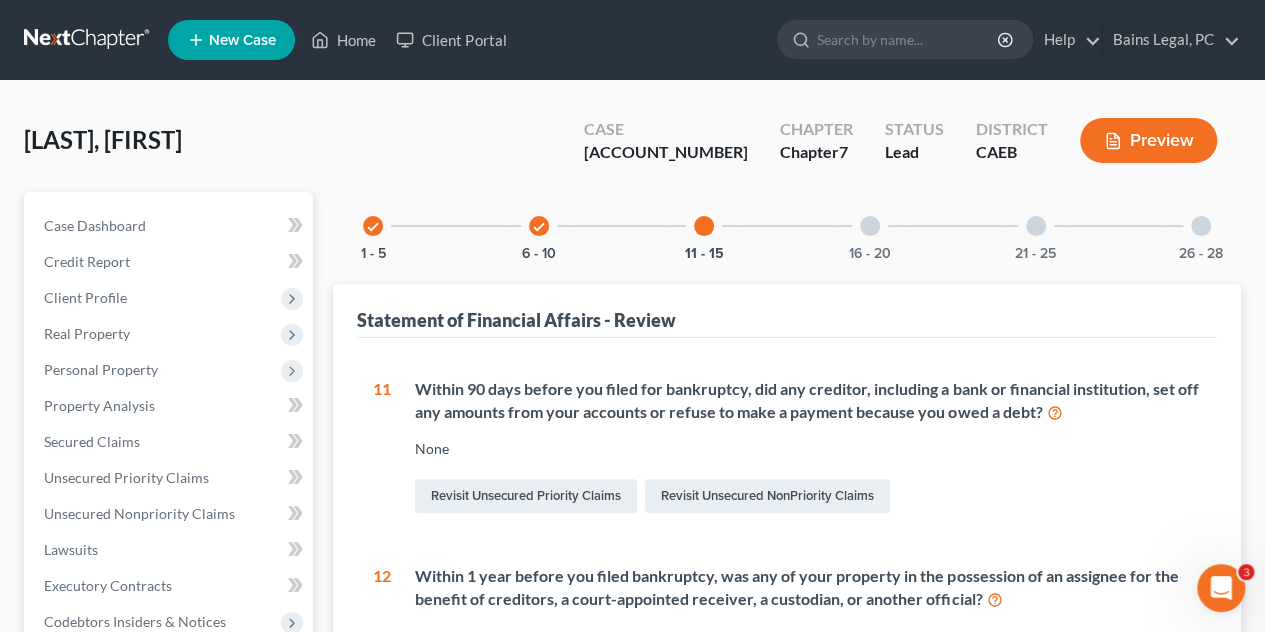 click at bounding box center [870, 226] 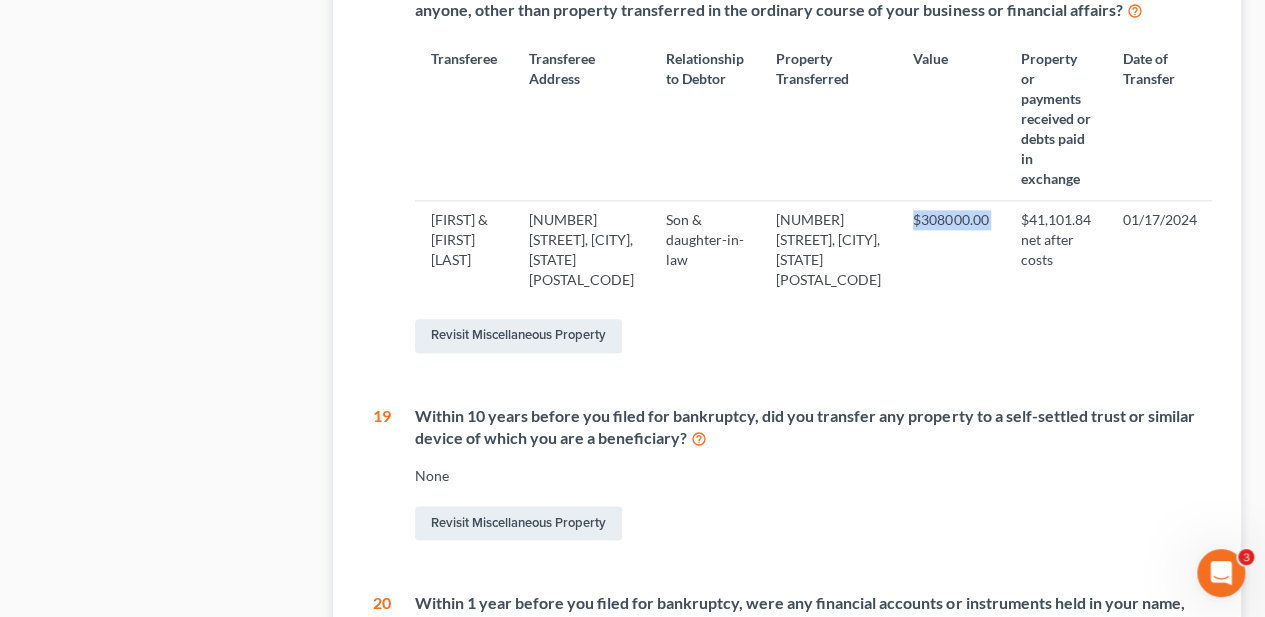 drag, startPoint x: 878, startPoint y: 121, endPoint x: 982, endPoint y: 120, distance: 104.00481 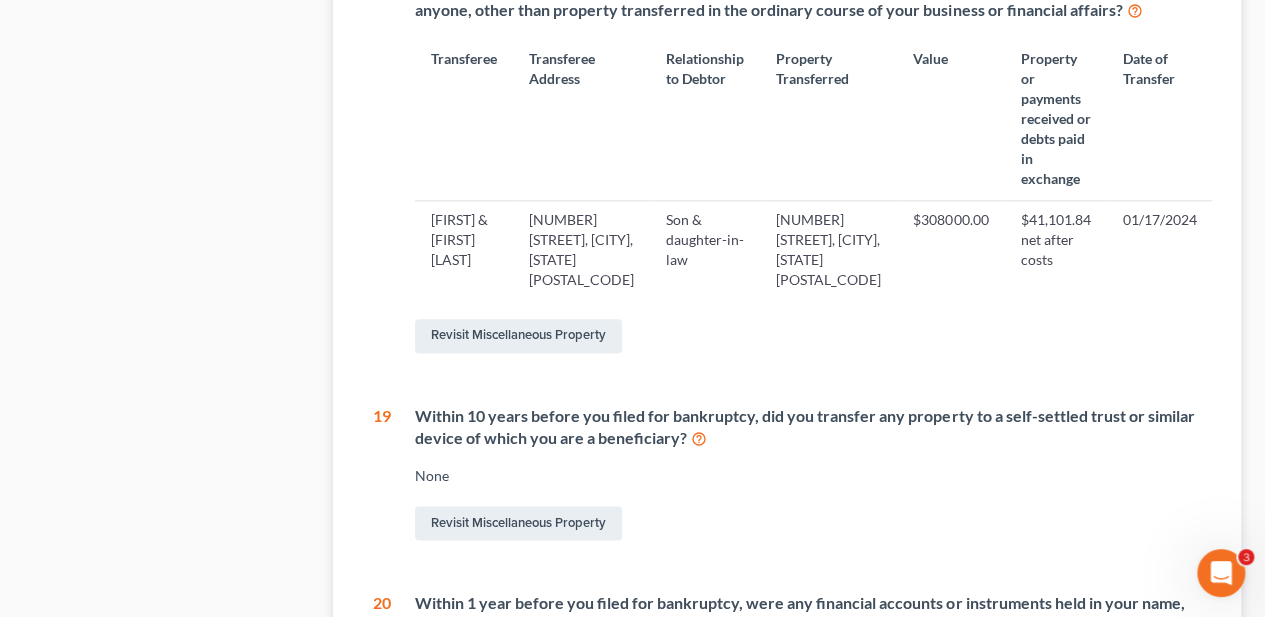 click on "$41,101.84 net after costs" at bounding box center (1055, 250) 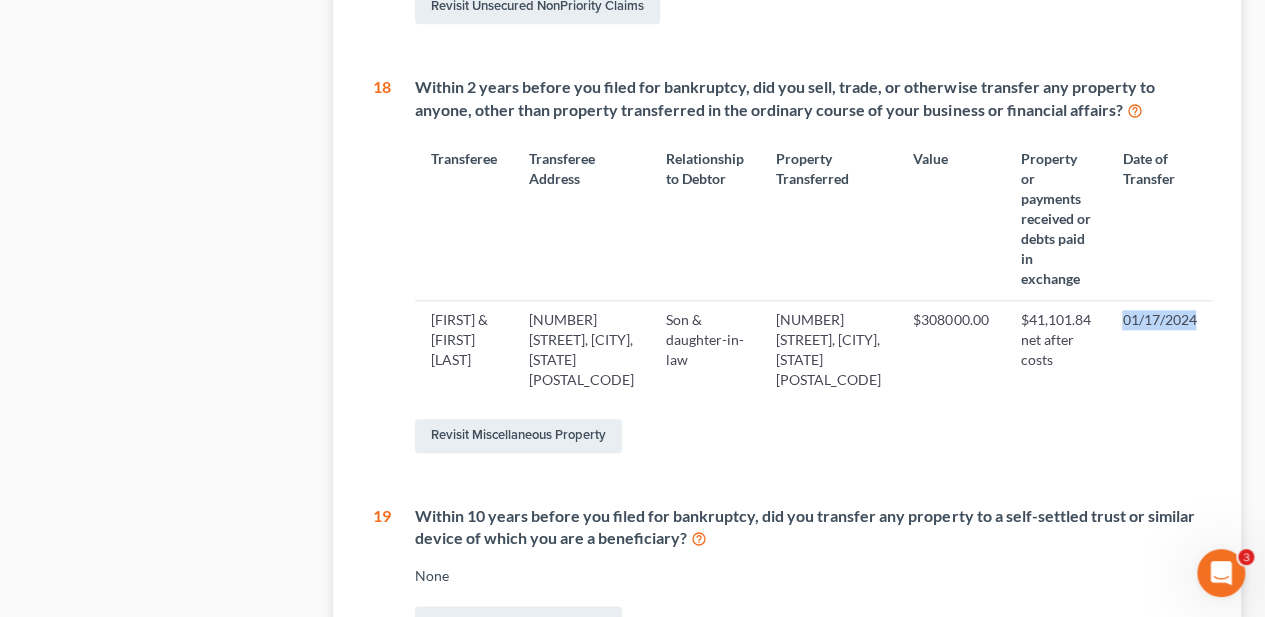 drag, startPoint x: 1106, startPoint y: 217, endPoint x: 1187, endPoint y: 216, distance: 81.00617 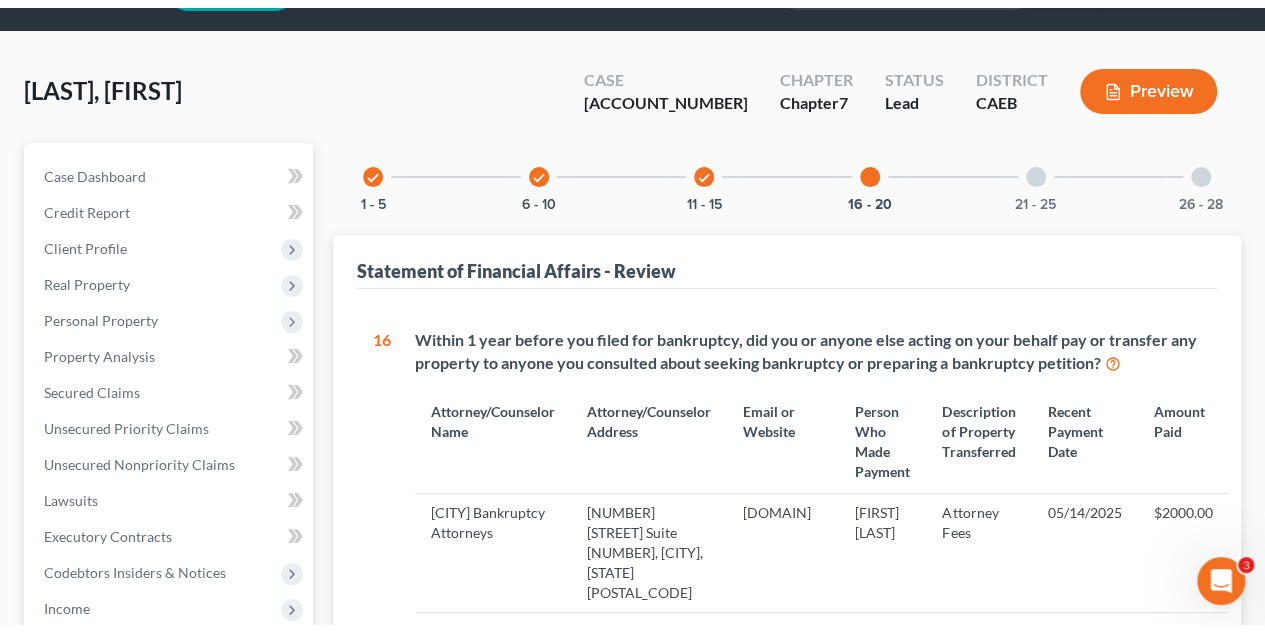 scroll, scrollTop: 0, scrollLeft: 0, axis: both 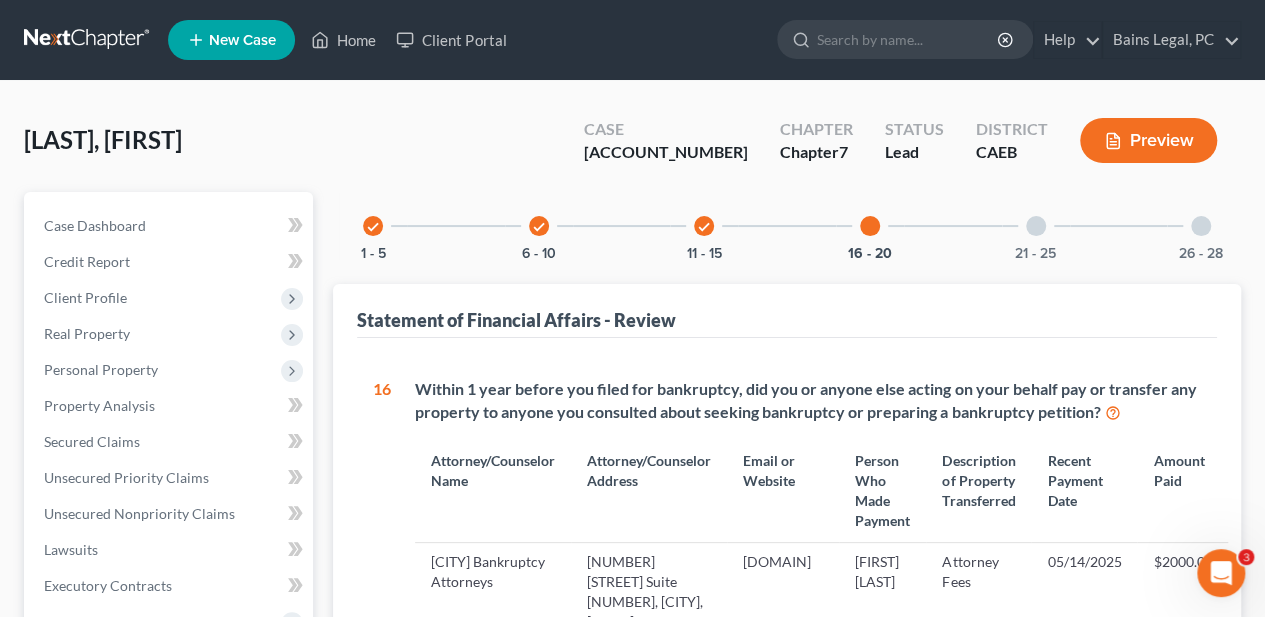 click on "21 - 25" at bounding box center [1036, 226] 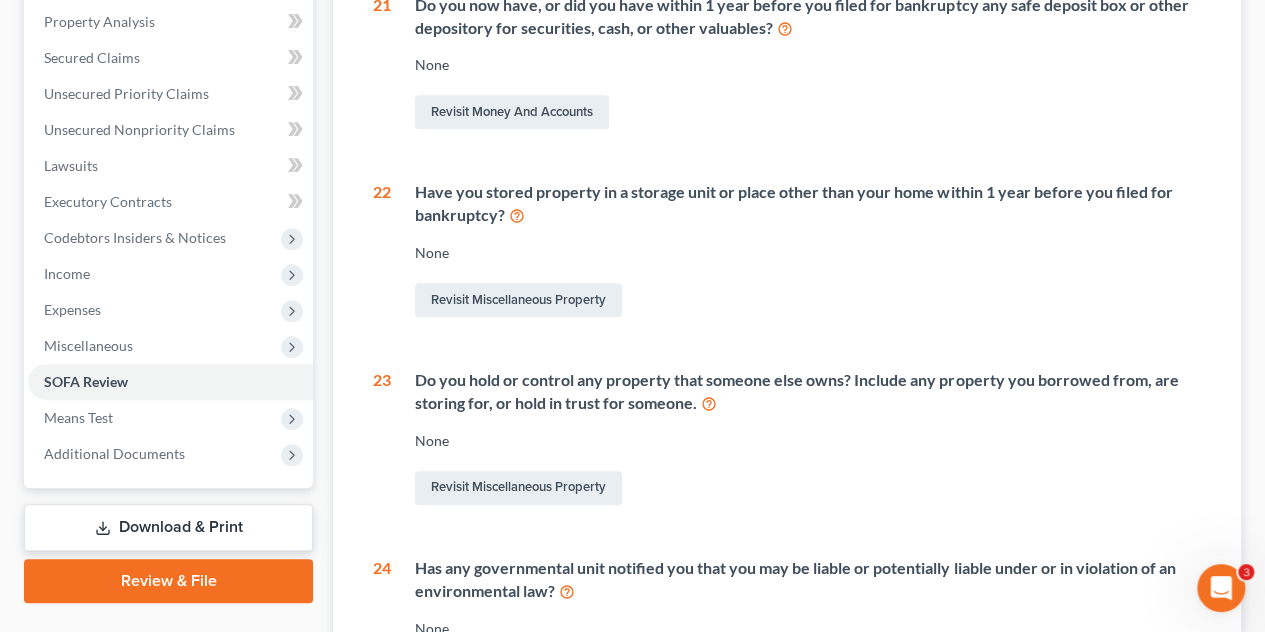 scroll, scrollTop: 0, scrollLeft: 0, axis: both 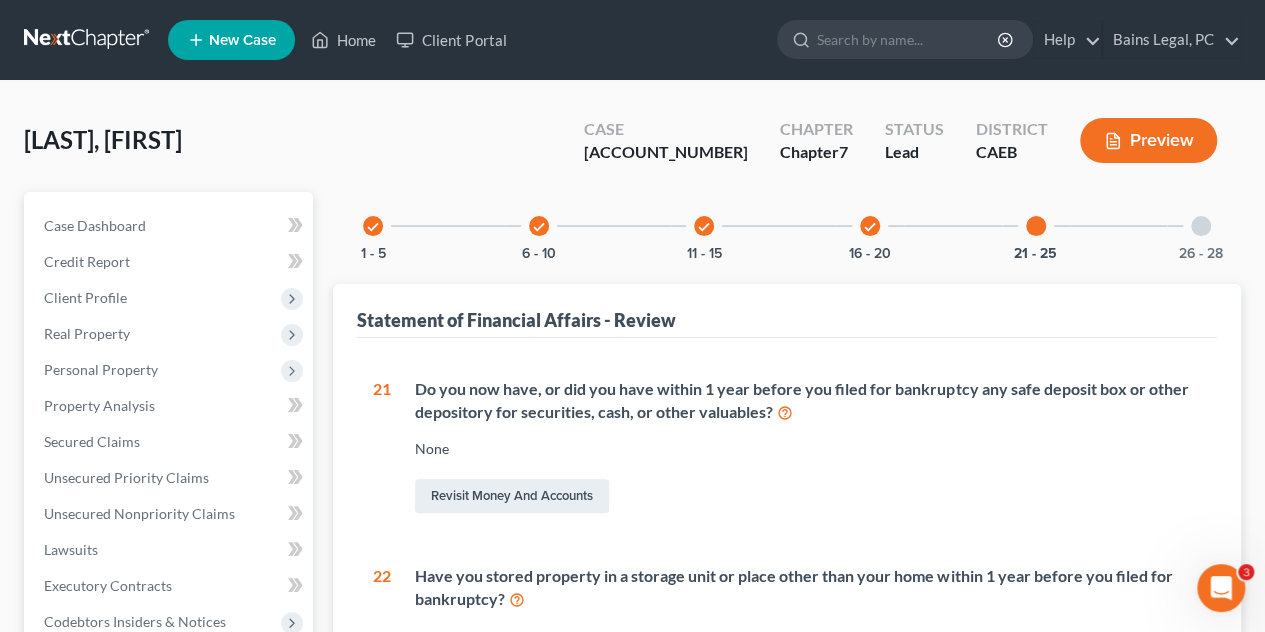 click at bounding box center [1201, 226] 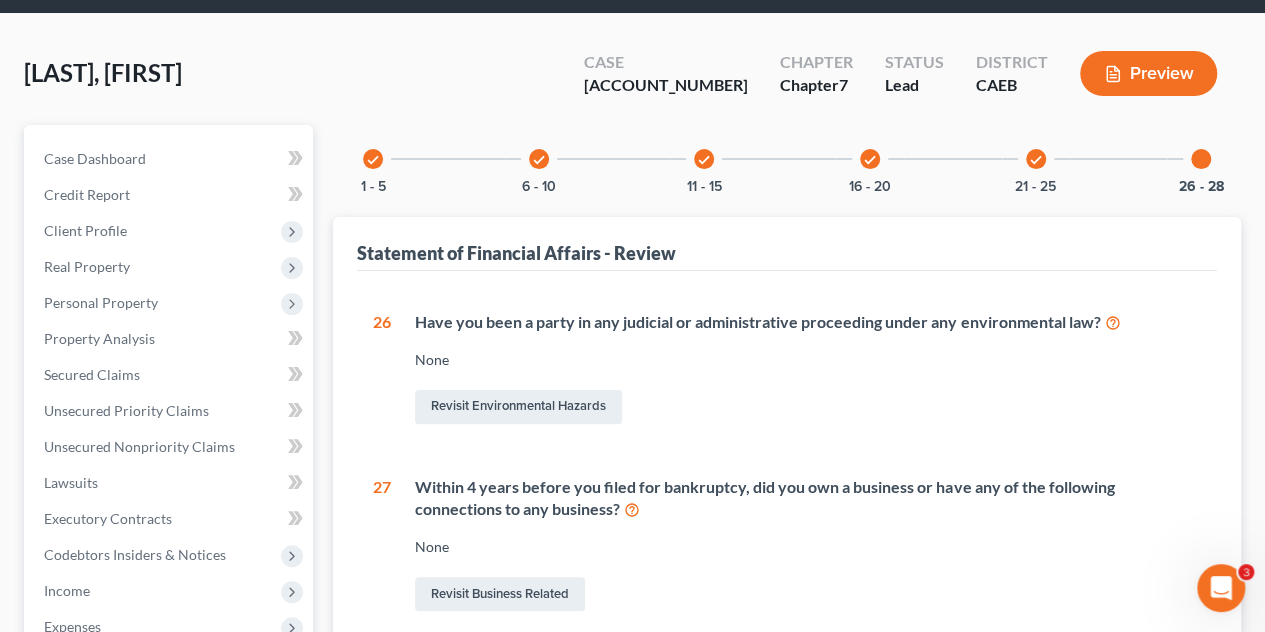 scroll, scrollTop: 0, scrollLeft: 0, axis: both 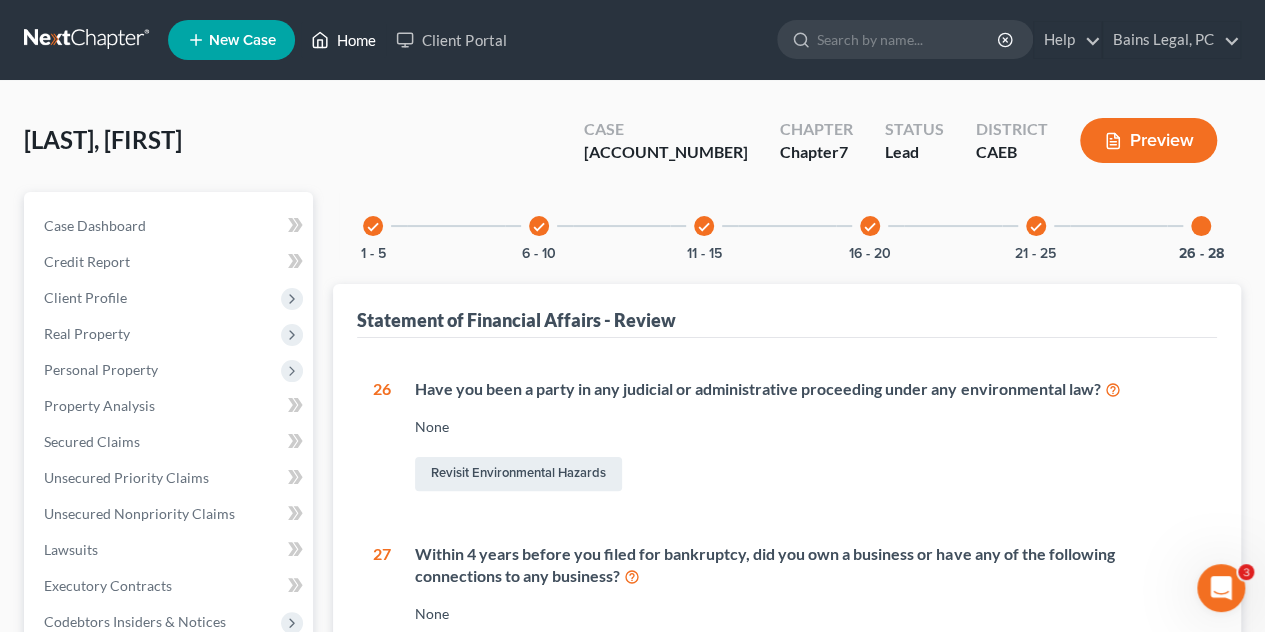 click on "Home" at bounding box center [343, 40] 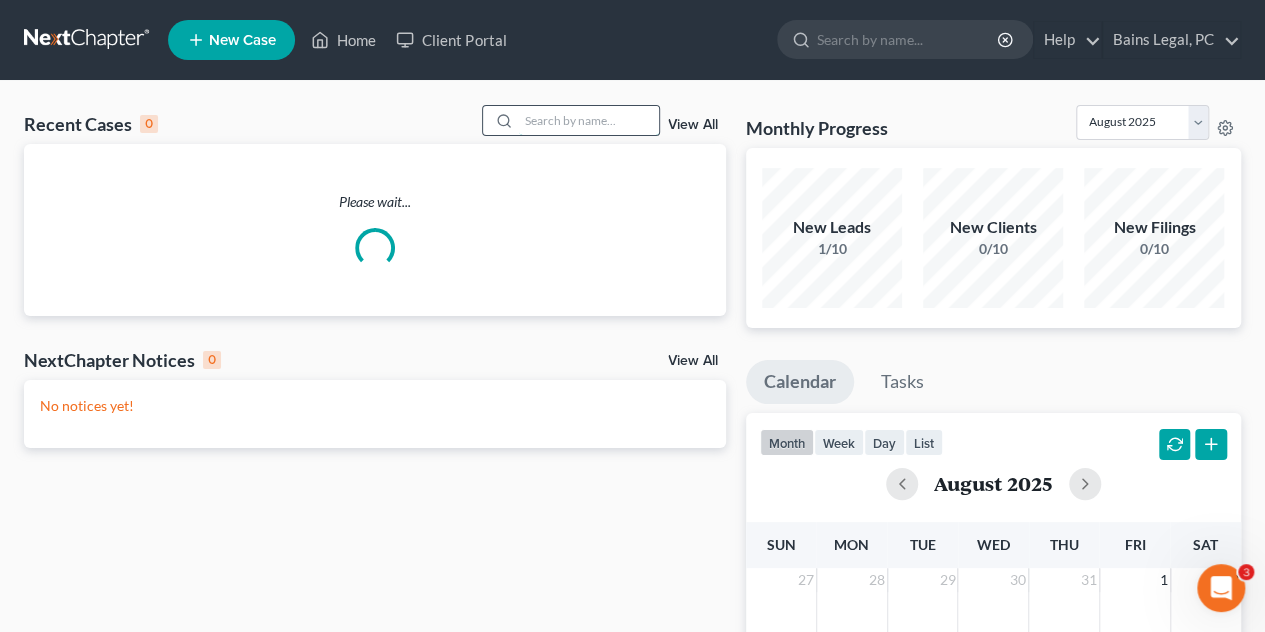 click at bounding box center (589, 120) 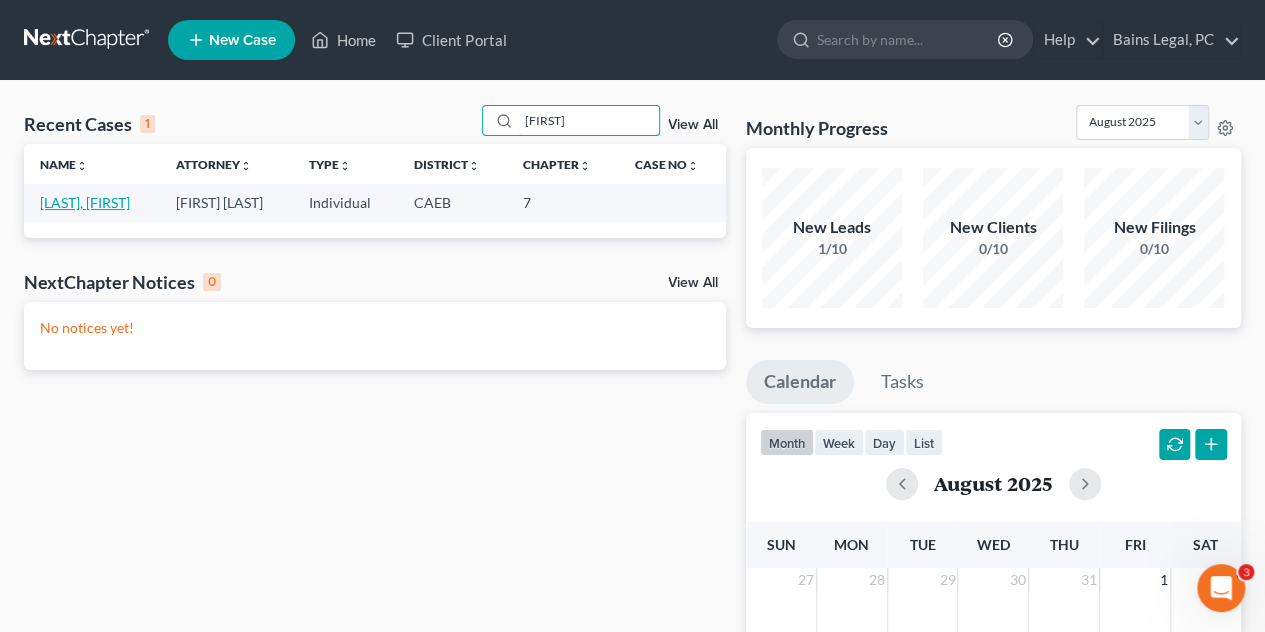 type on "[FIRST]" 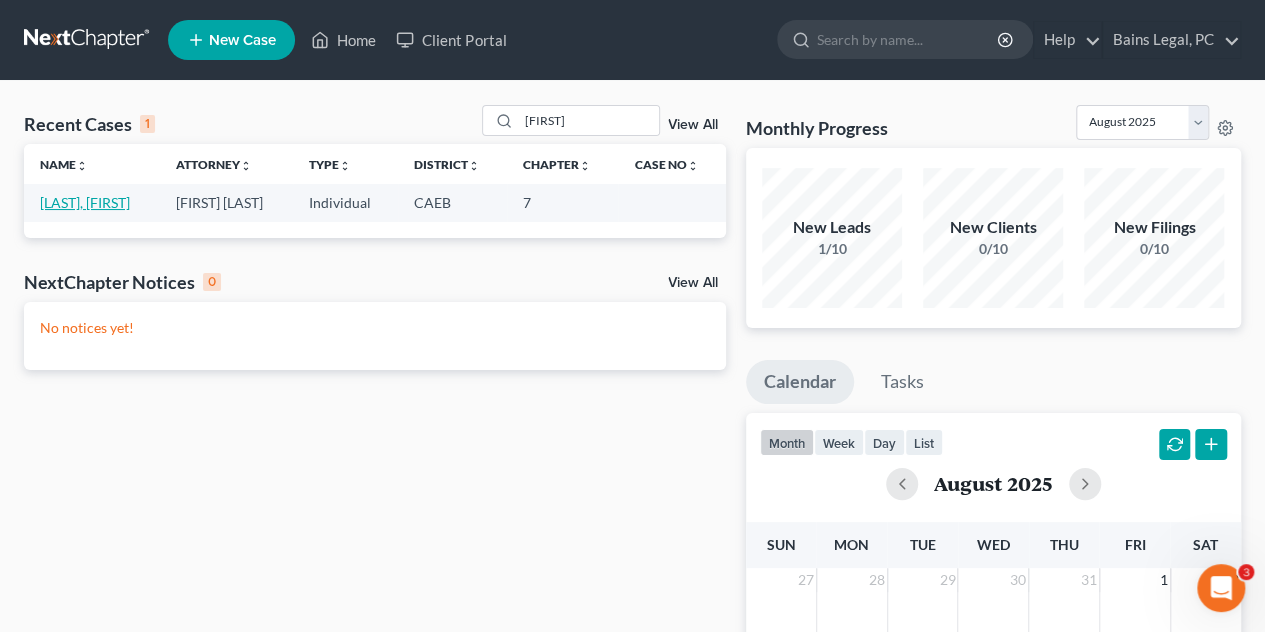 click on "[LAST], [FIRST]" at bounding box center (85, 202) 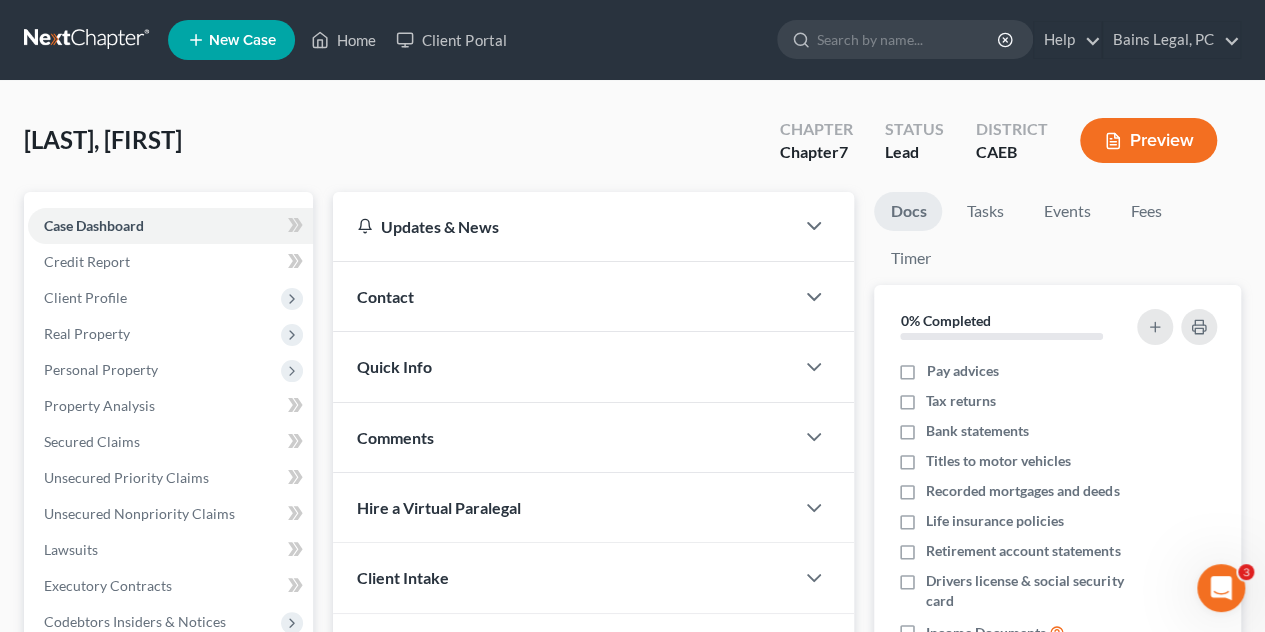 click on "Case Dashboard
Payments
Invoices
Payments
Payments
Credit Report
Client Profile
Home" at bounding box center (168, 532) 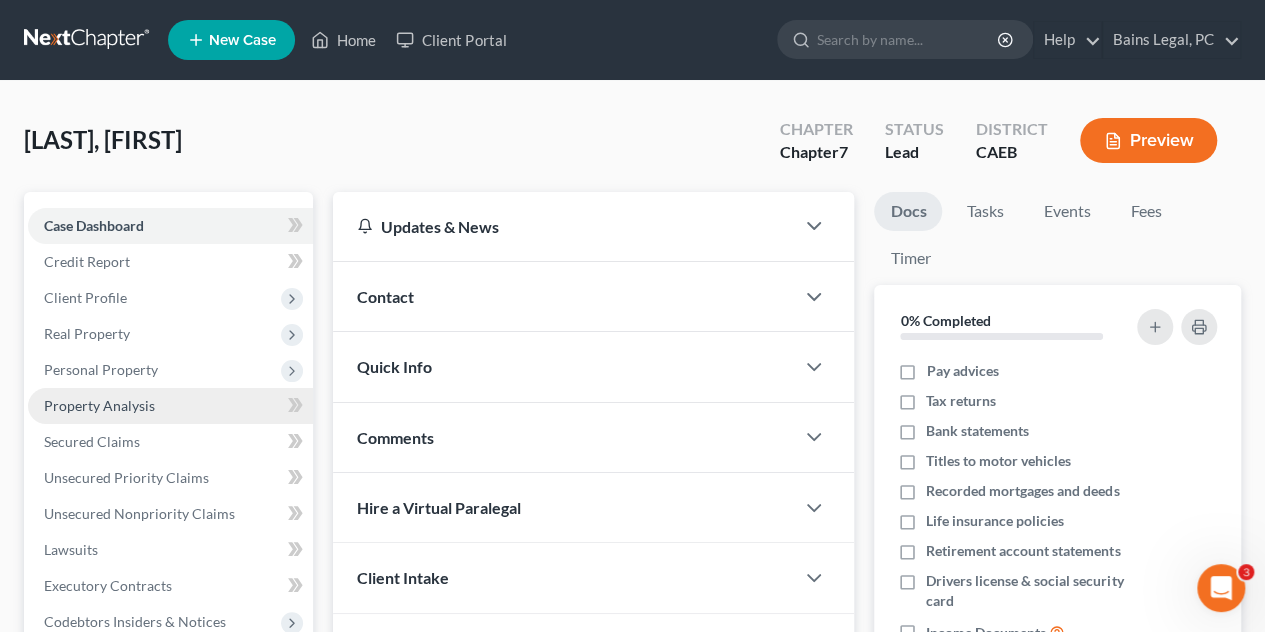 click on "Property Analysis" at bounding box center [99, 405] 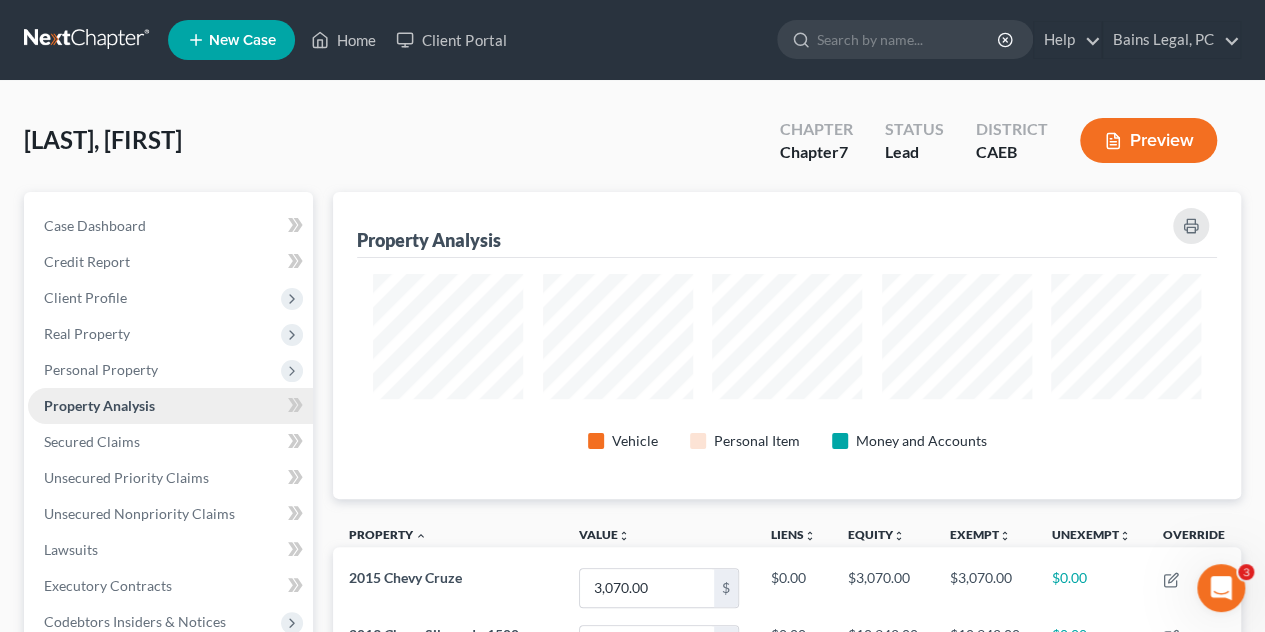 scroll, scrollTop: 999693, scrollLeft: 999092, axis: both 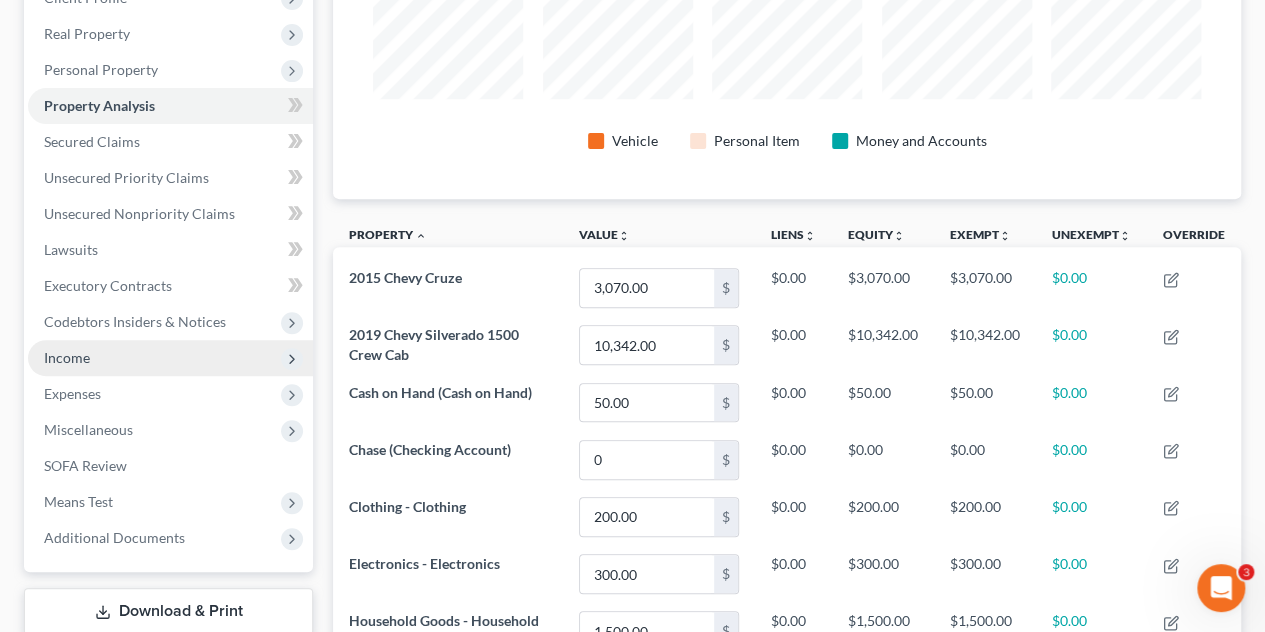 click on "Income" at bounding box center (67, 357) 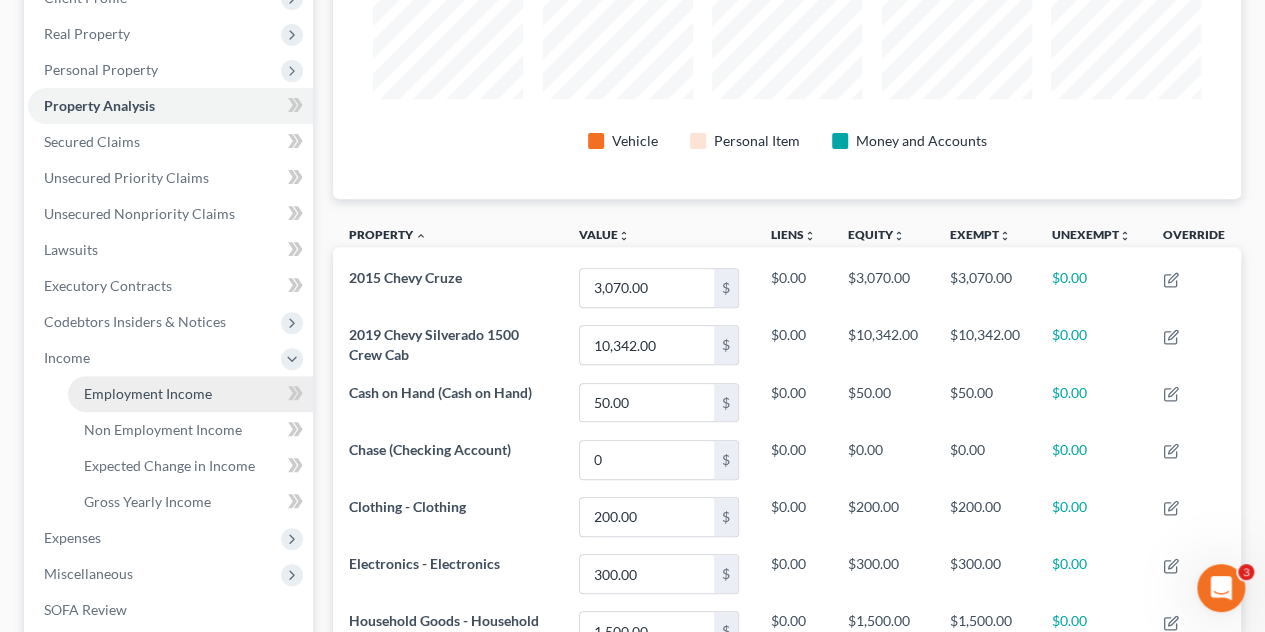 click on "Employment Income" at bounding box center [148, 393] 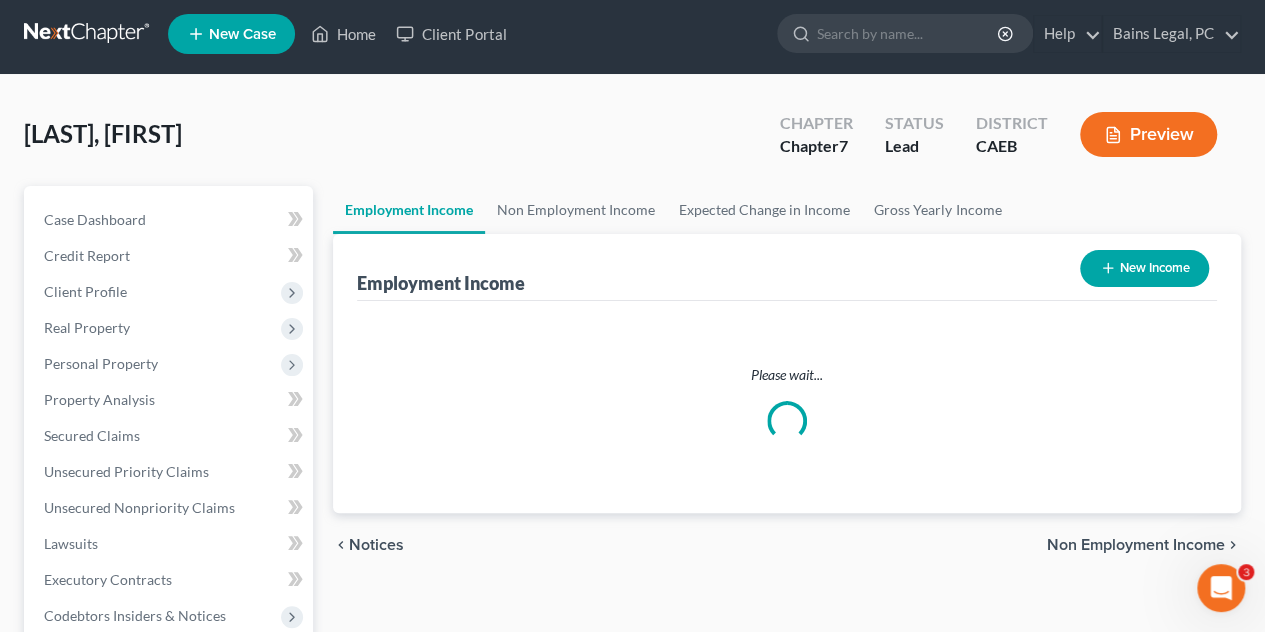 scroll, scrollTop: 0, scrollLeft: 0, axis: both 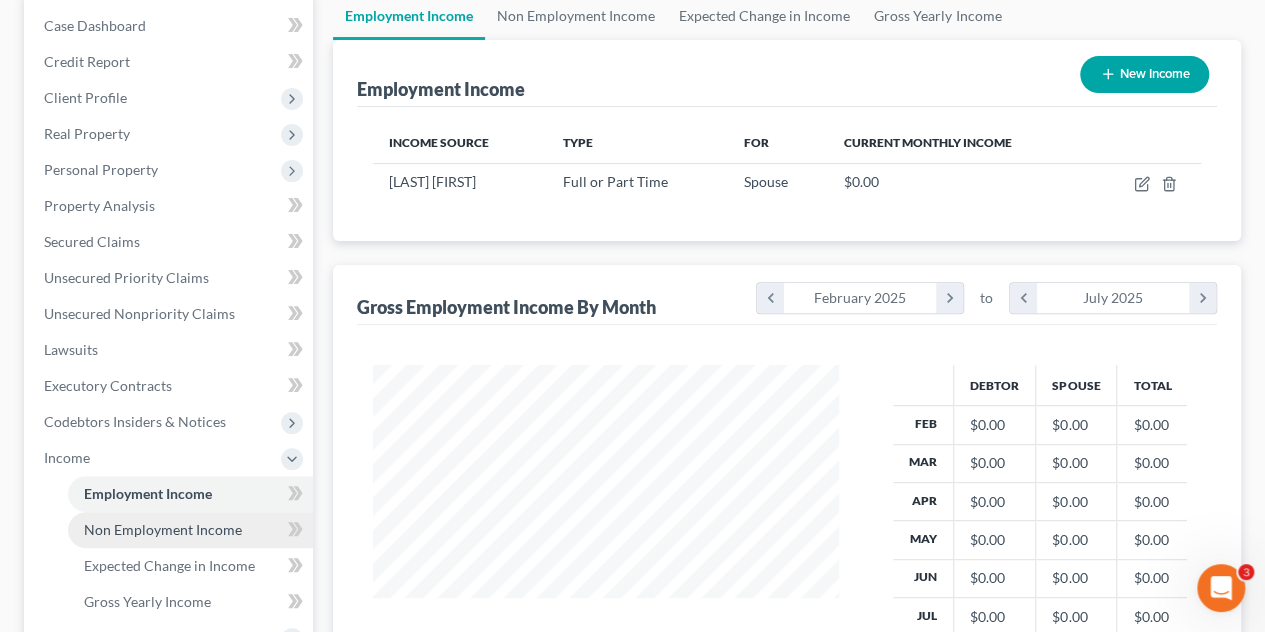 click on "Non Employment Income" at bounding box center [163, 529] 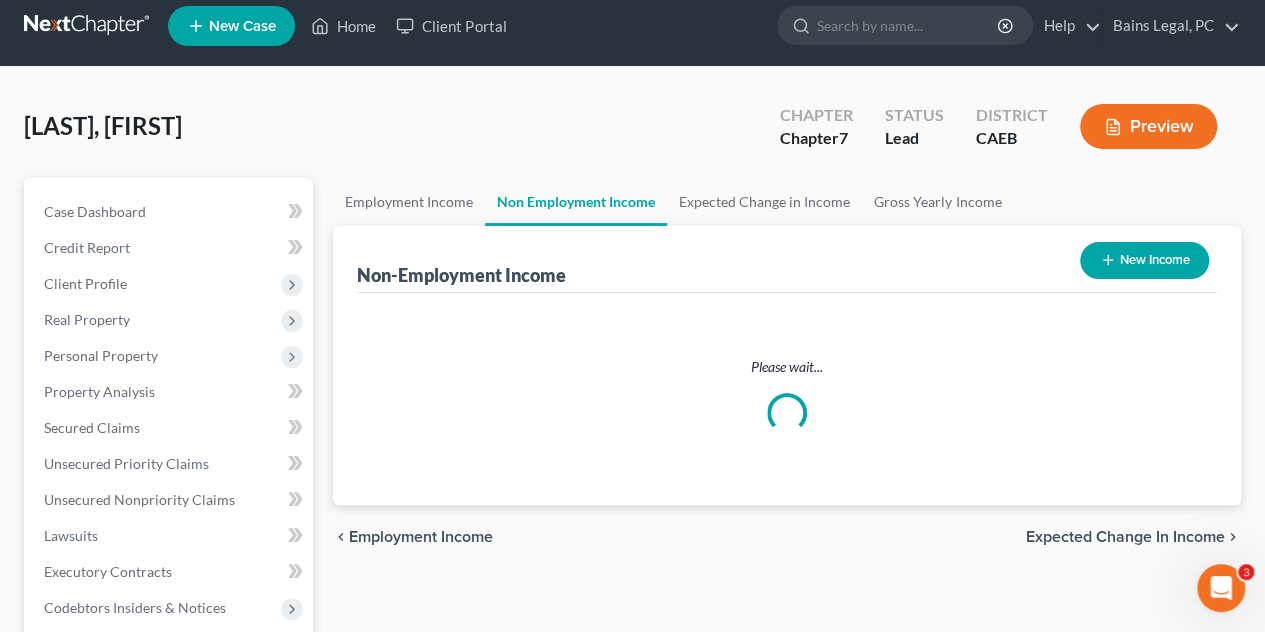 scroll, scrollTop: 0, scrollLeft: 0, axis: both 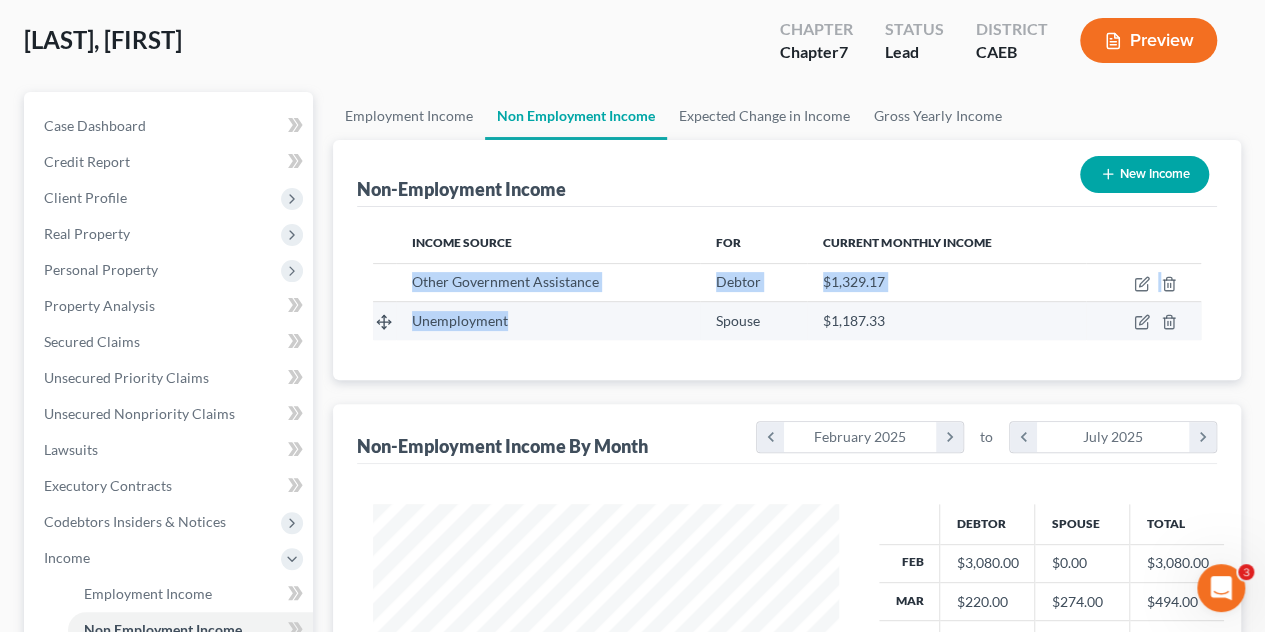 drag, startPoint x: 410, startPoint y: 285, endPoint x: 576, endPoint y: 326, distance: 170.9883 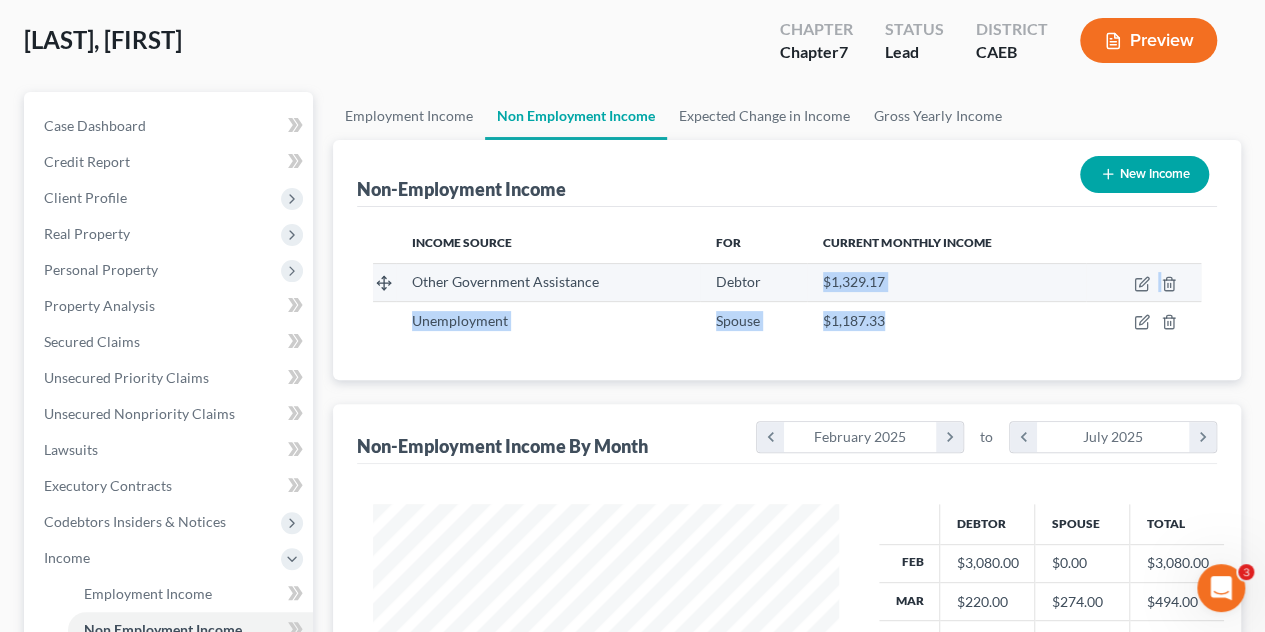 drag, startPoint x: 827, startPoint y: 298, endPoint x: 806, endPoint y: 269, distance: 35.805027 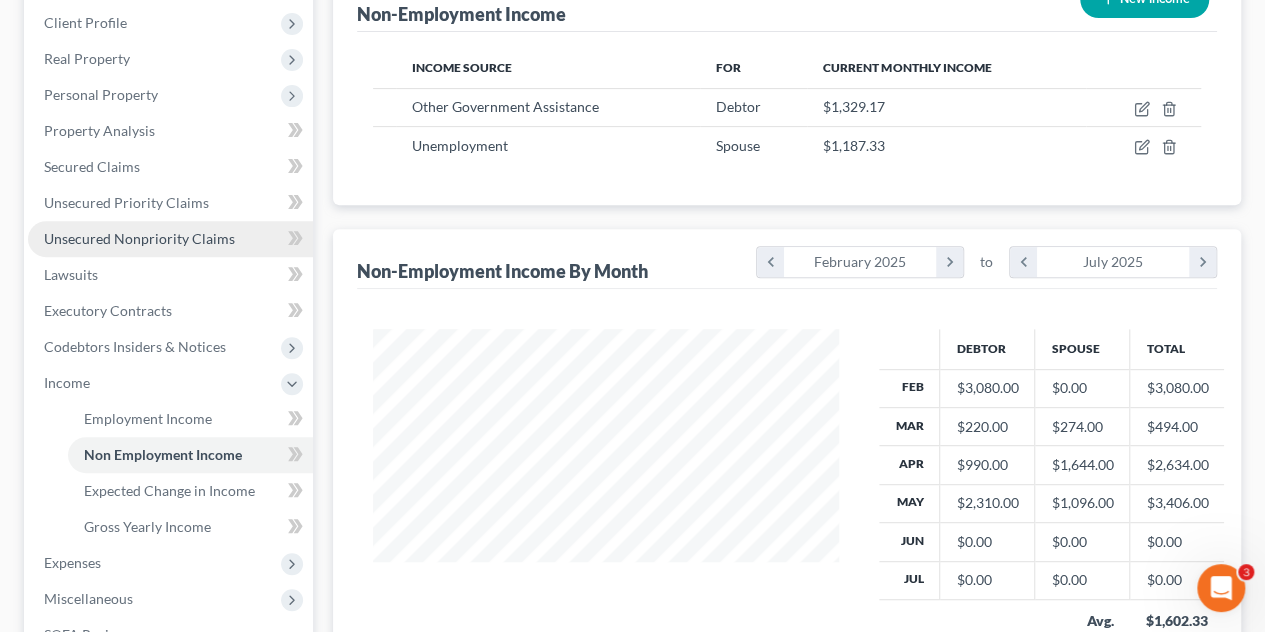 scroll, scrollTop: 272, scrollLeft: 0, axis: vertical 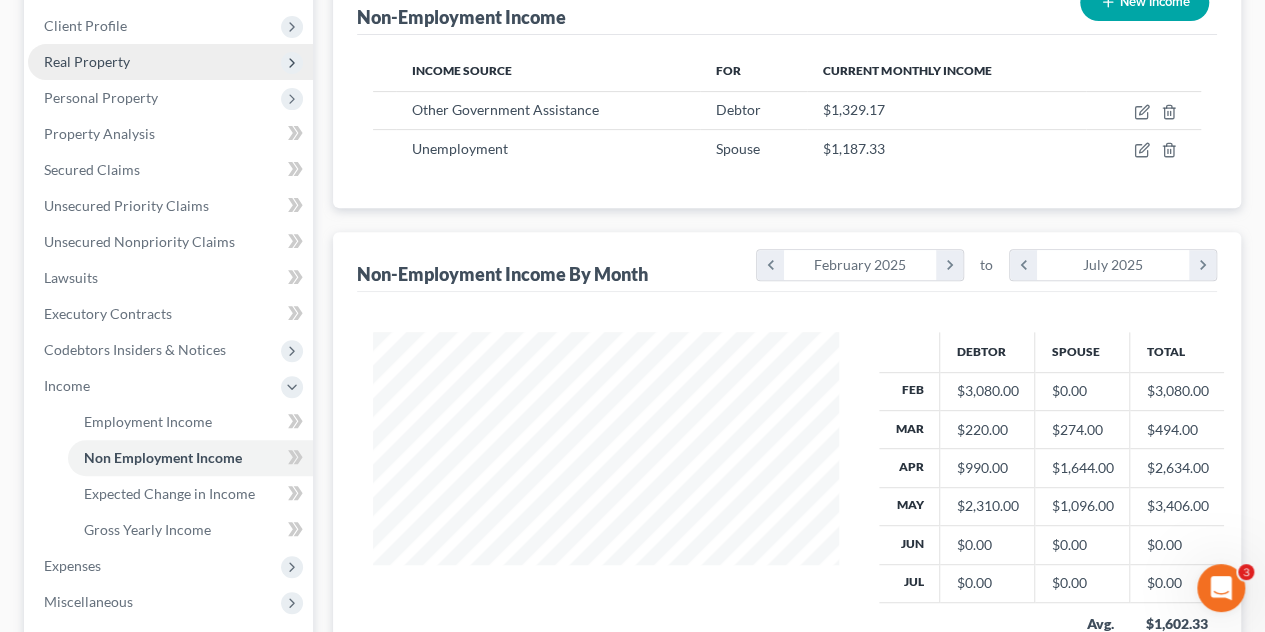 click on "Real Property" at bounding box center [87, 61] 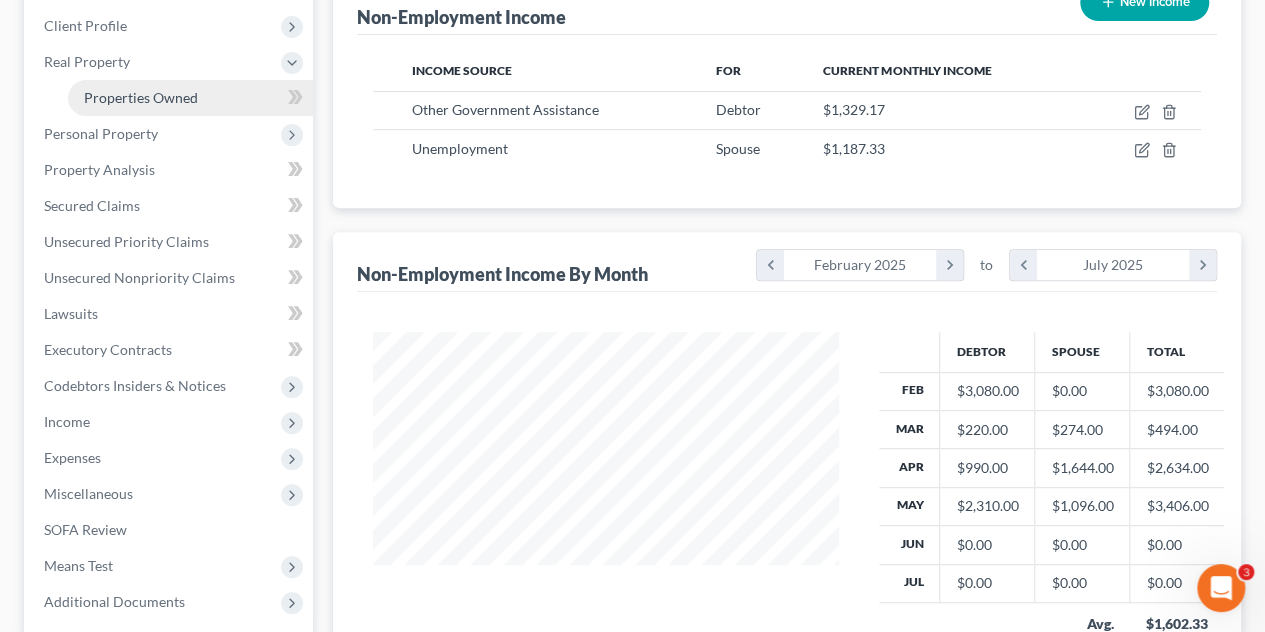 click on "Properties Owned" at bounding box center [141, 97] 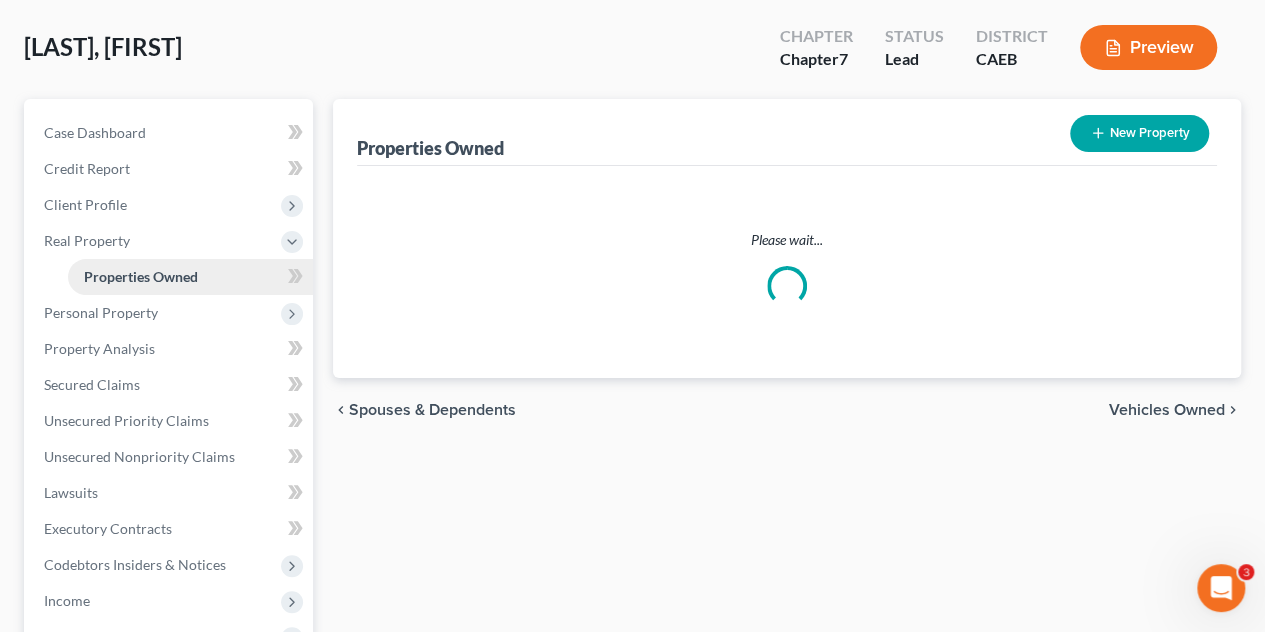 scroll, scrollTop: 0, scrollLeft: 0, axis: both 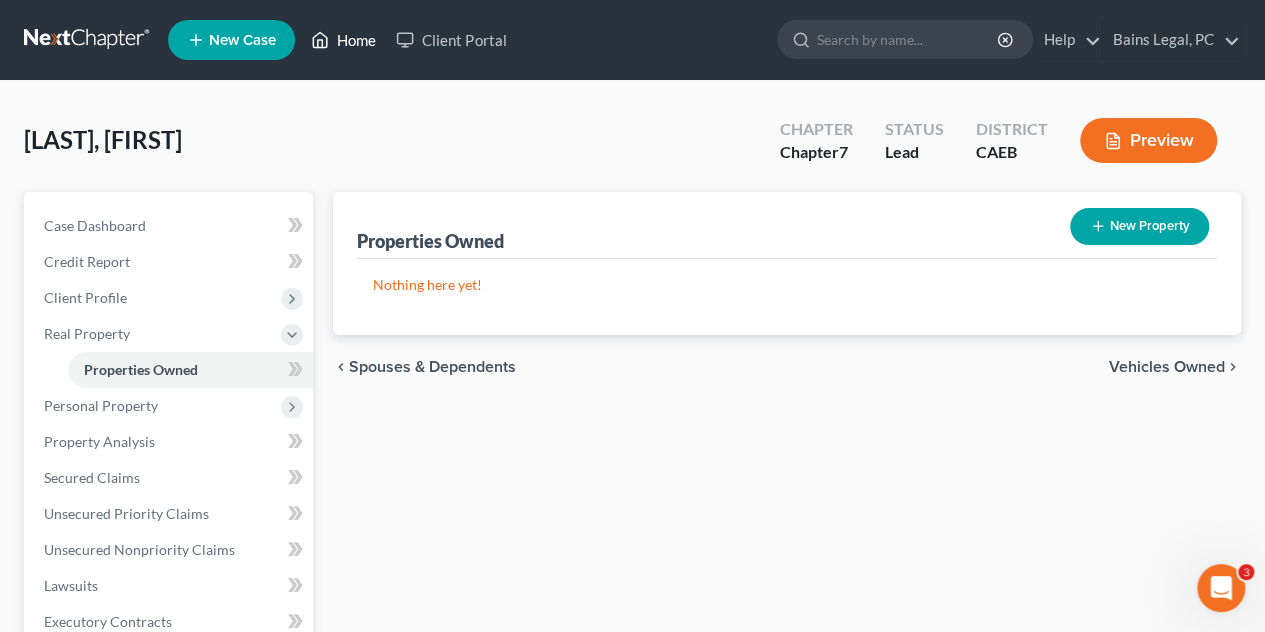 click on "Home" at bounding box center (343, 40) 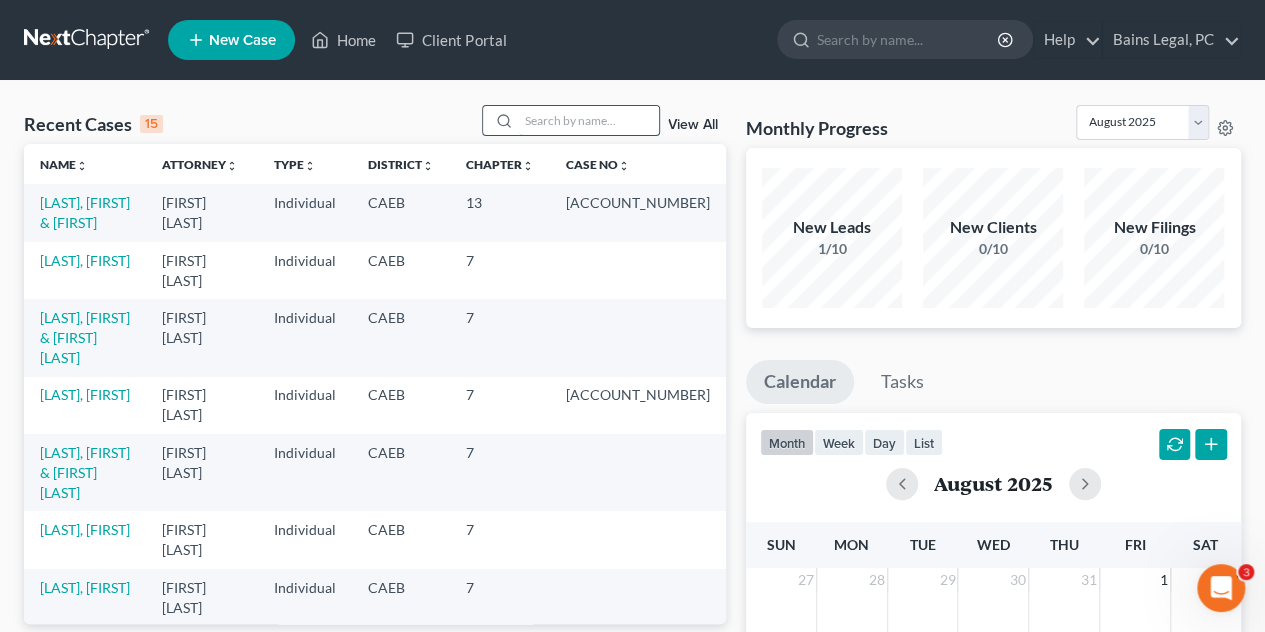 click at bounding box center [589, 120] 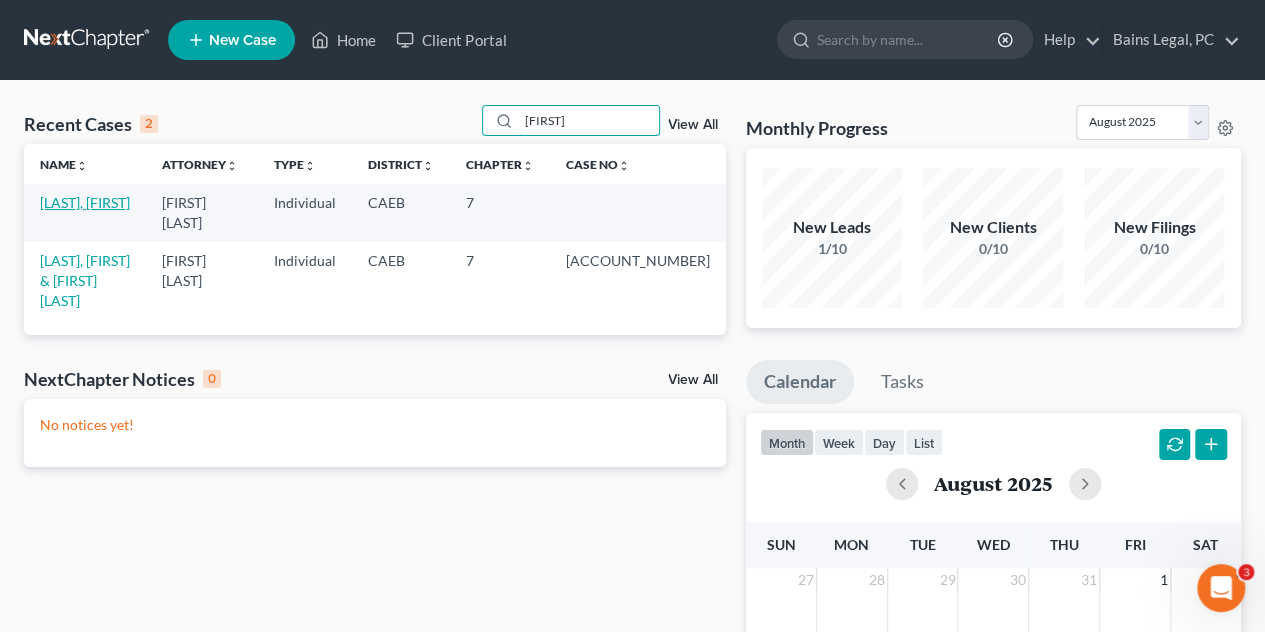 type on "[FIRST]" 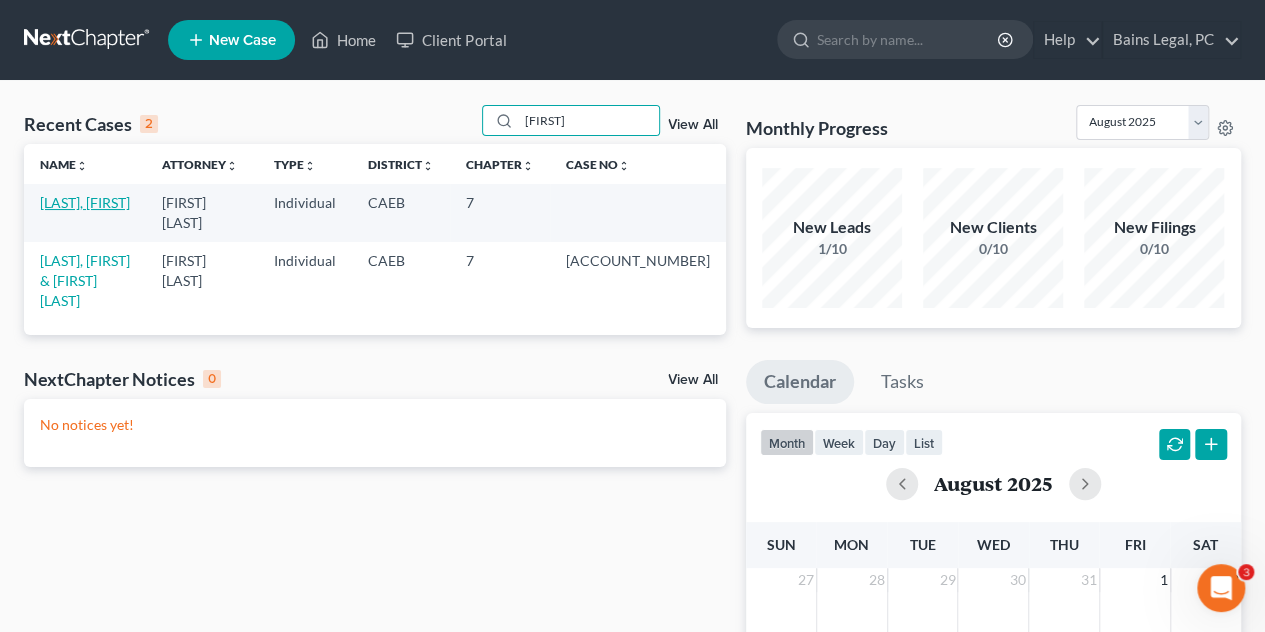 click on "[LAST], [FIRST]" at bounding box center [85, 202] 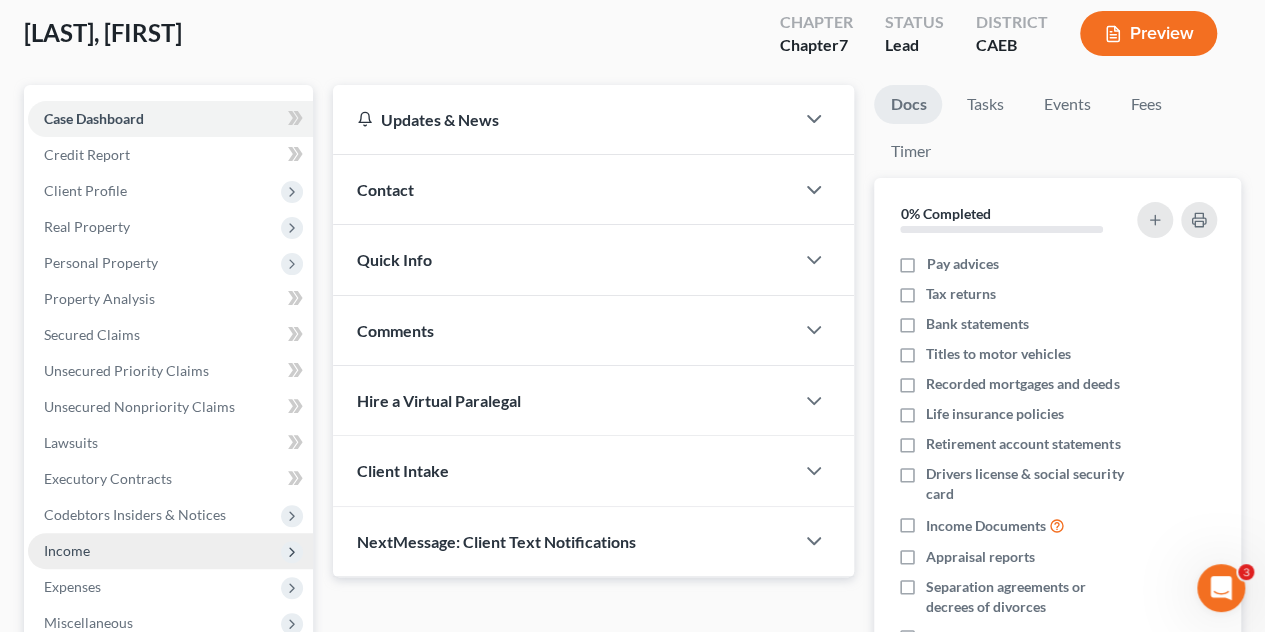 scroll, scrollTop: 300, scrollLeft: 0, axis: vertical 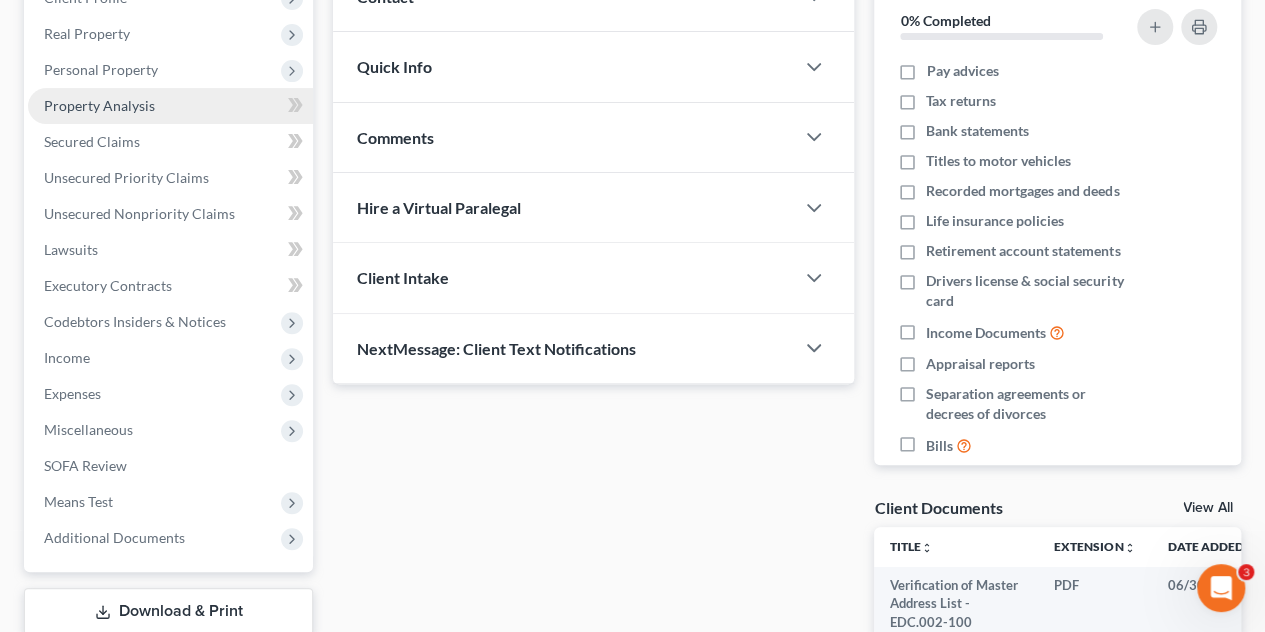click on "Property Analysis" at bounding box center [99, 105] 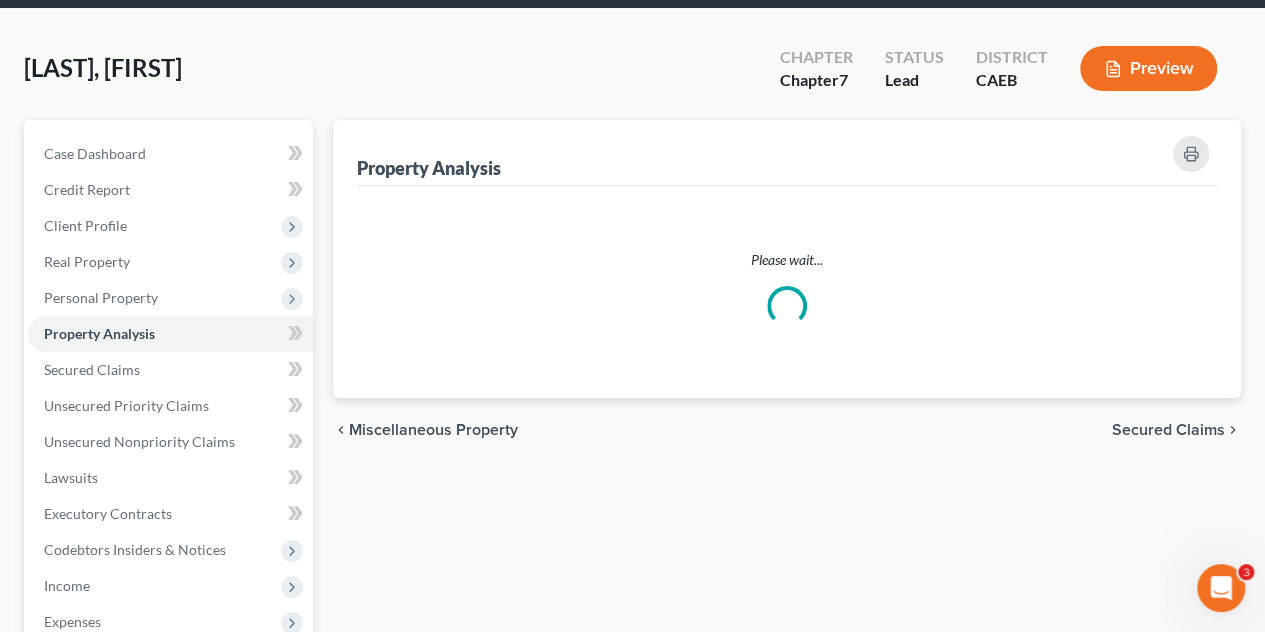 scroll, scrollTop: 0, scrollLeft: 0, axis: both 